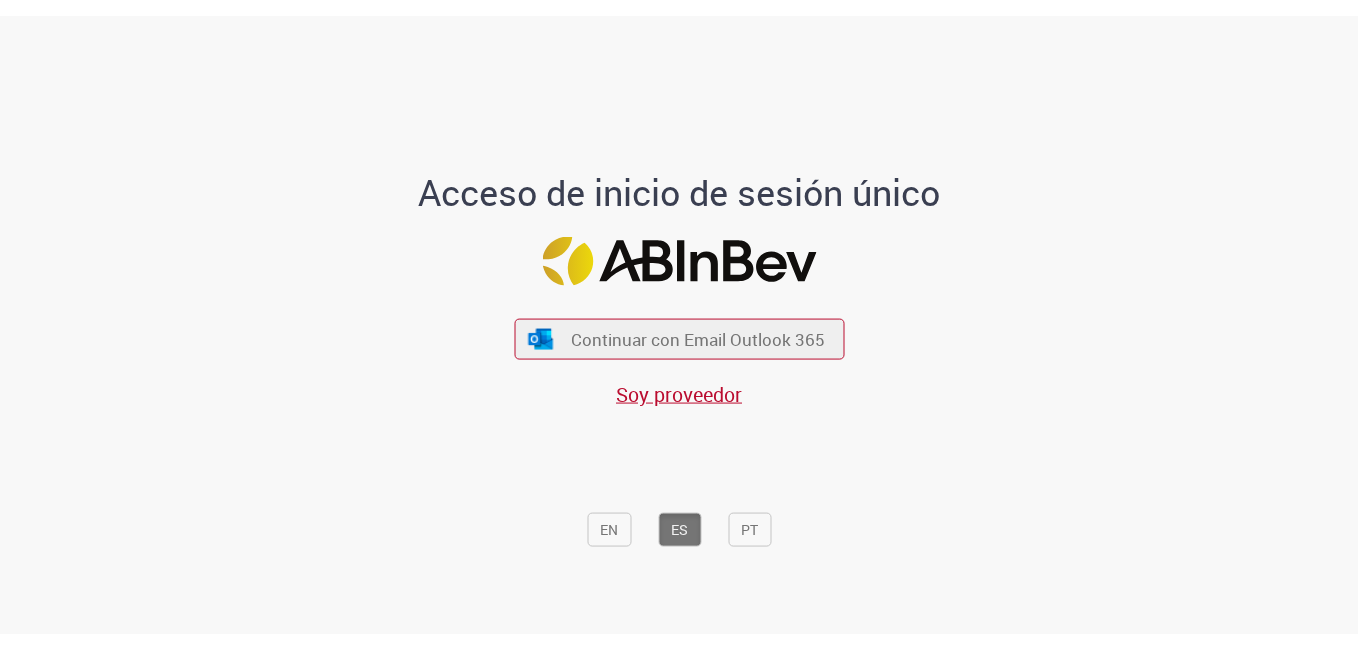 scroll, scrollTop: 0, scrollLeft: 0, axis: both 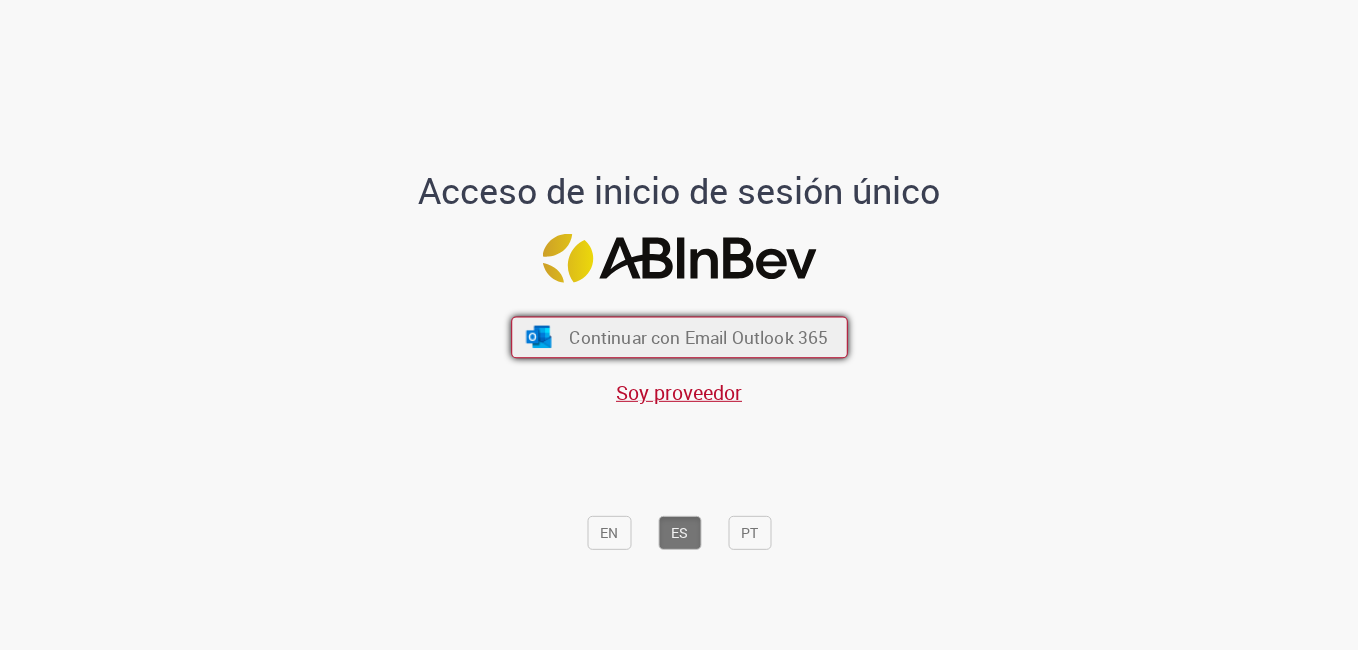 click on "Continuar con Email Outlook 365" at bounding box center (679, 338) 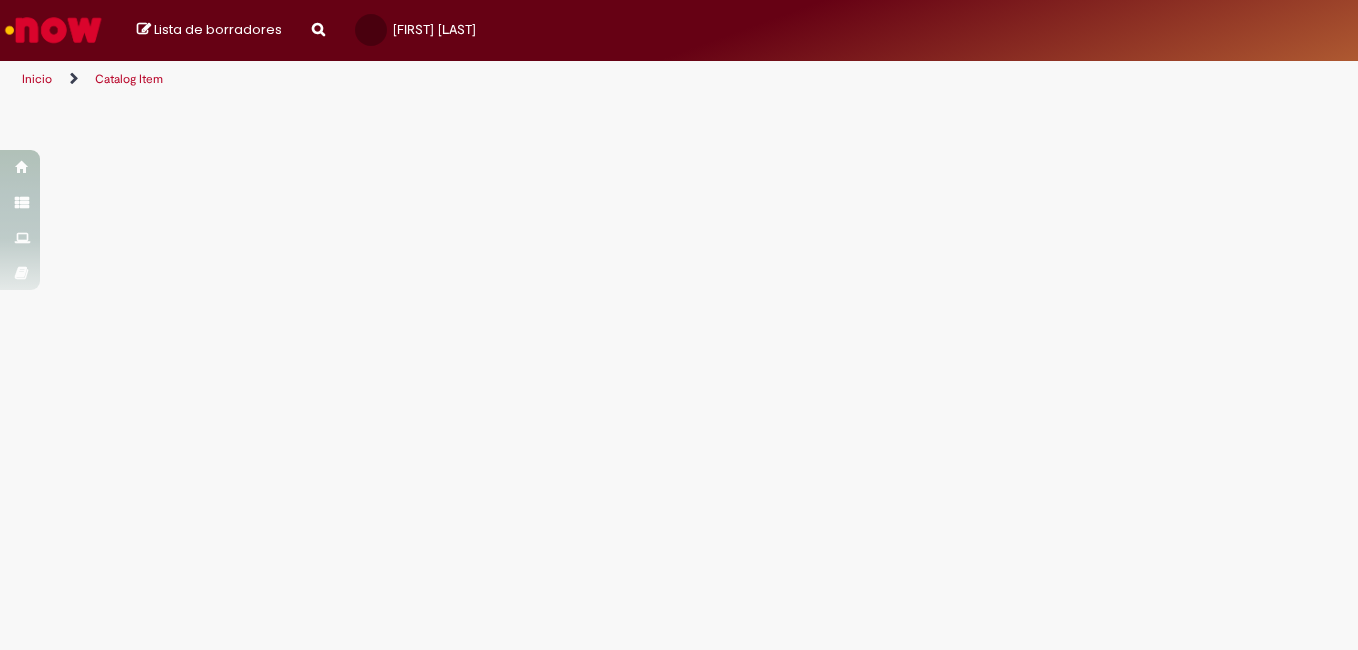 scroll, scrollTop: 0, scrollLeft: 0, axis: both 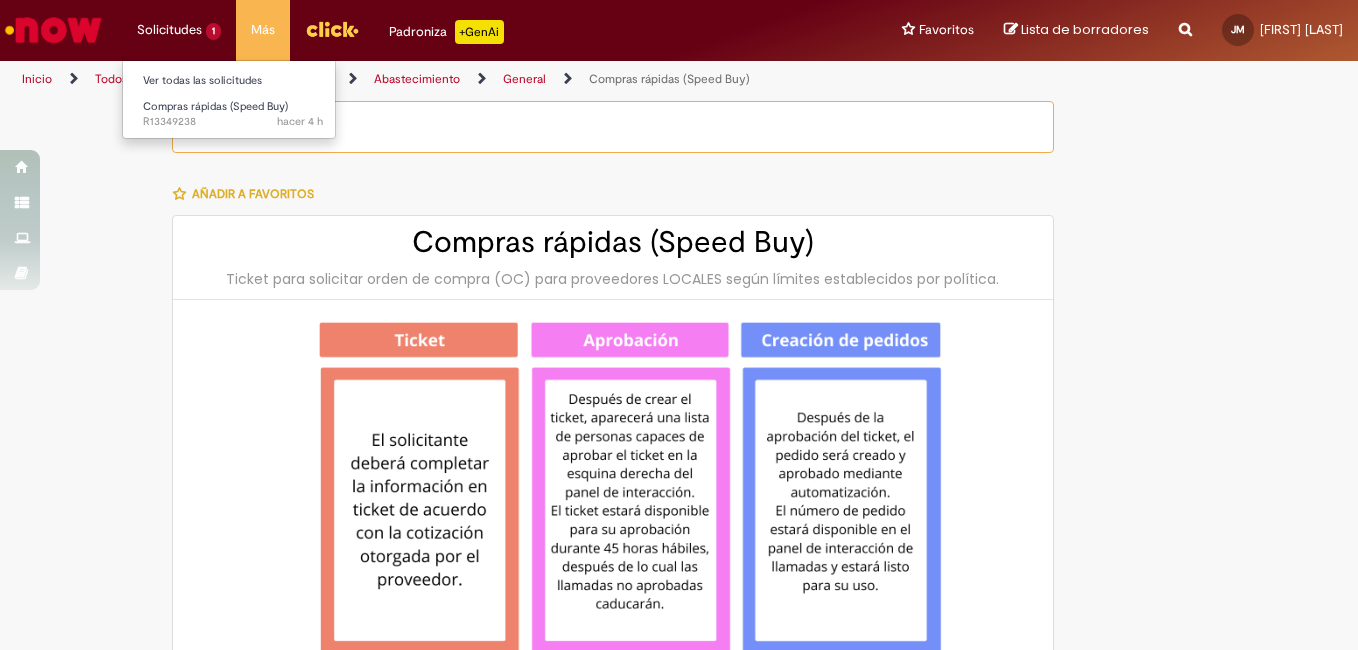 click on "Solicitudes   1
Ver todas las solicitudes
Compras rápidas (Speed Buy)
hacer 4 h hacer 4 horas  R13349238" at bounding box center (179, 30) 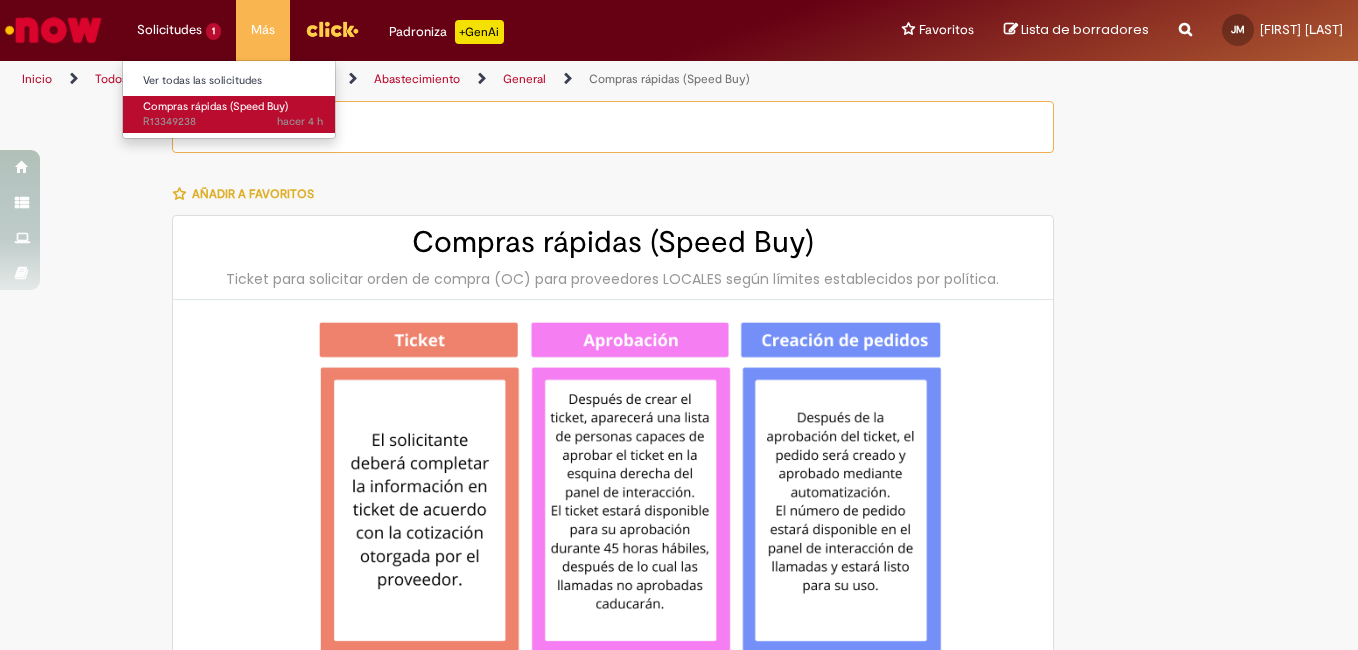 type on "**********" 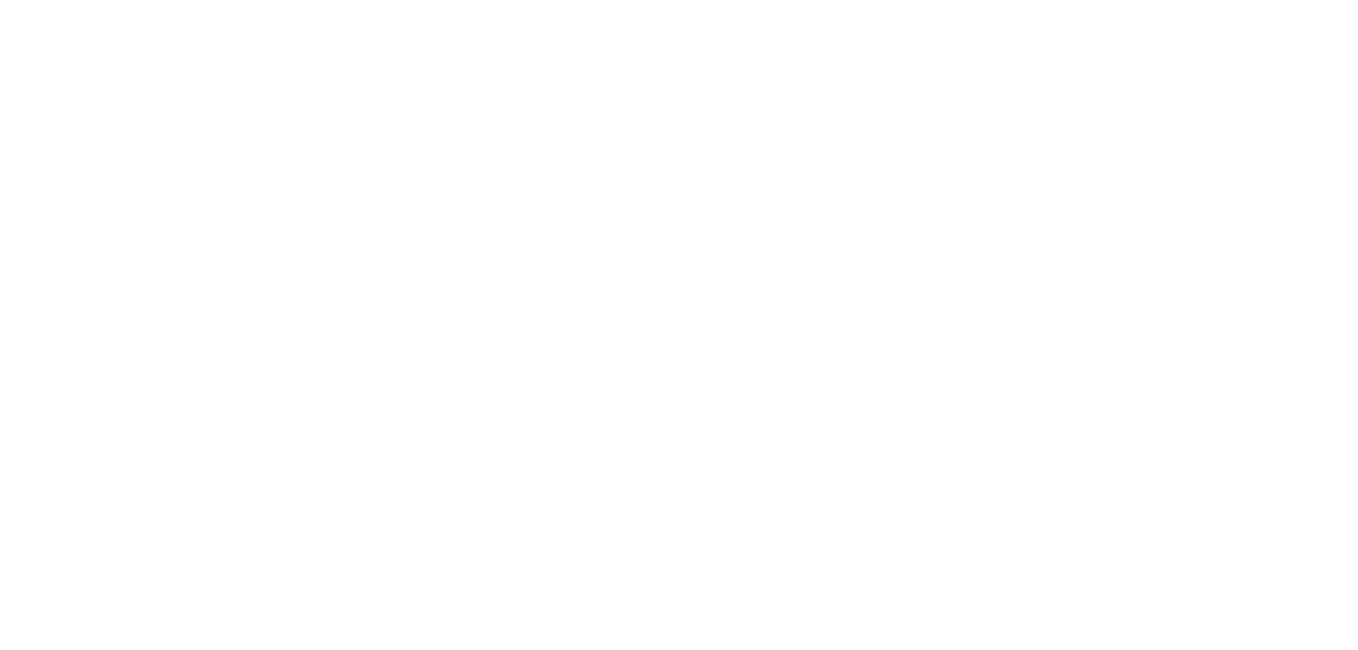 scroll, scrollTop: 0, scrollLeft: 0, axis: both 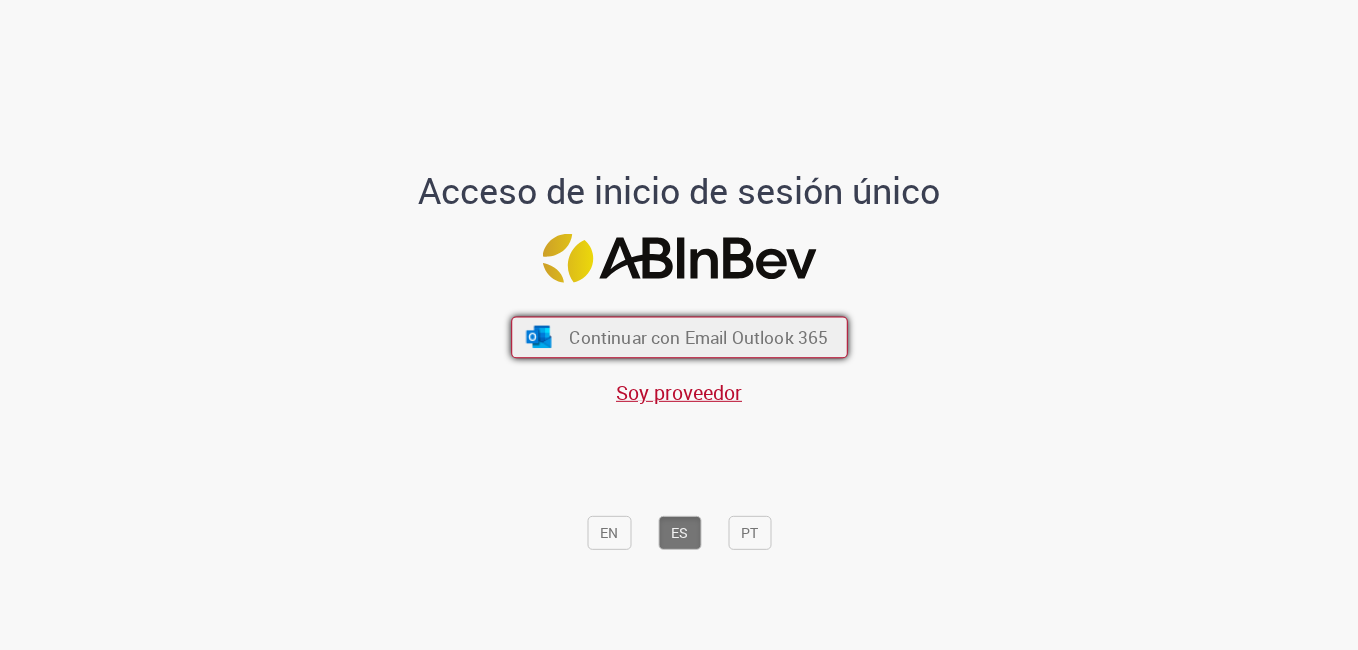 click on "Continuar con Email Outlook 365" at bounding box center (698, 337) 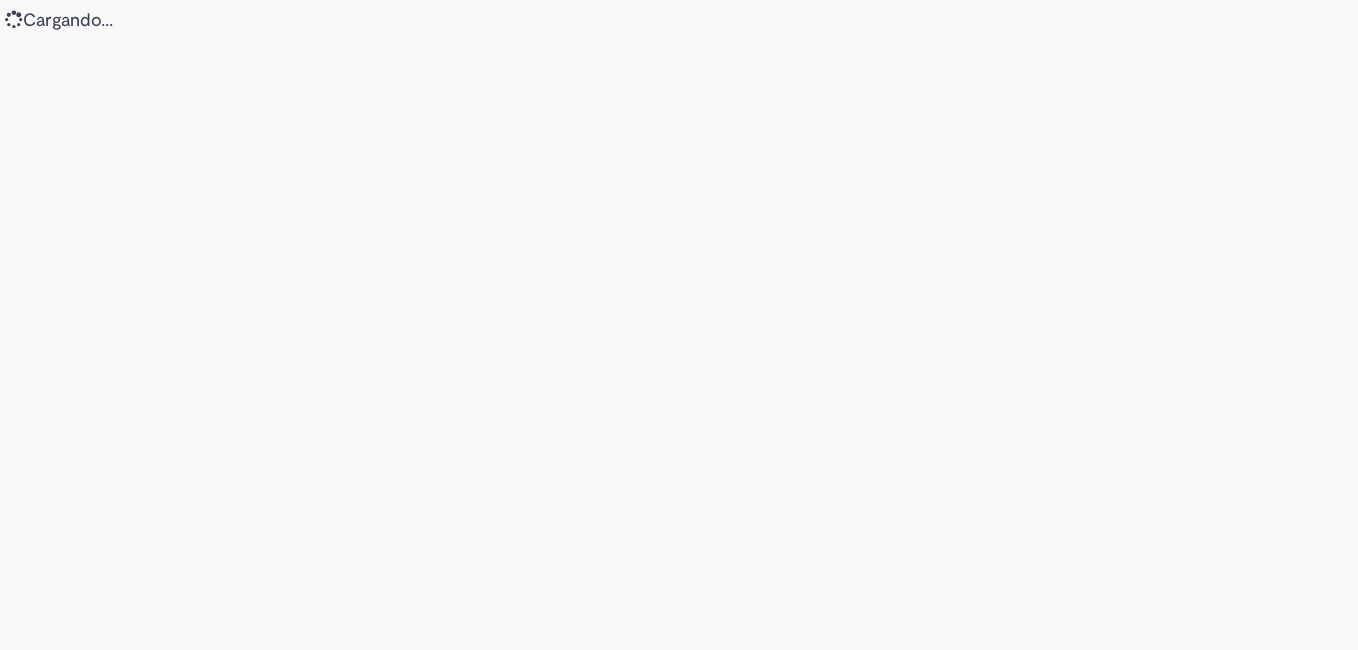 scroll, scrollTop: 0, scrollLeft: 0, axis: both 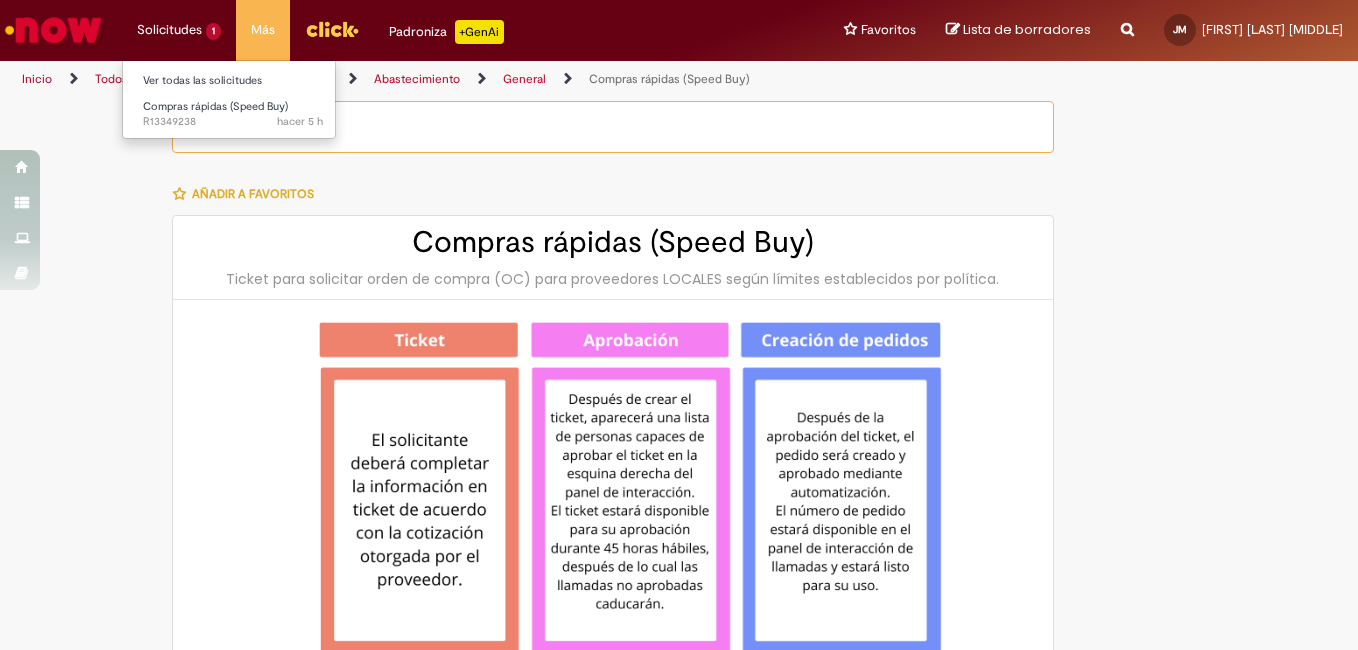 type on "********" 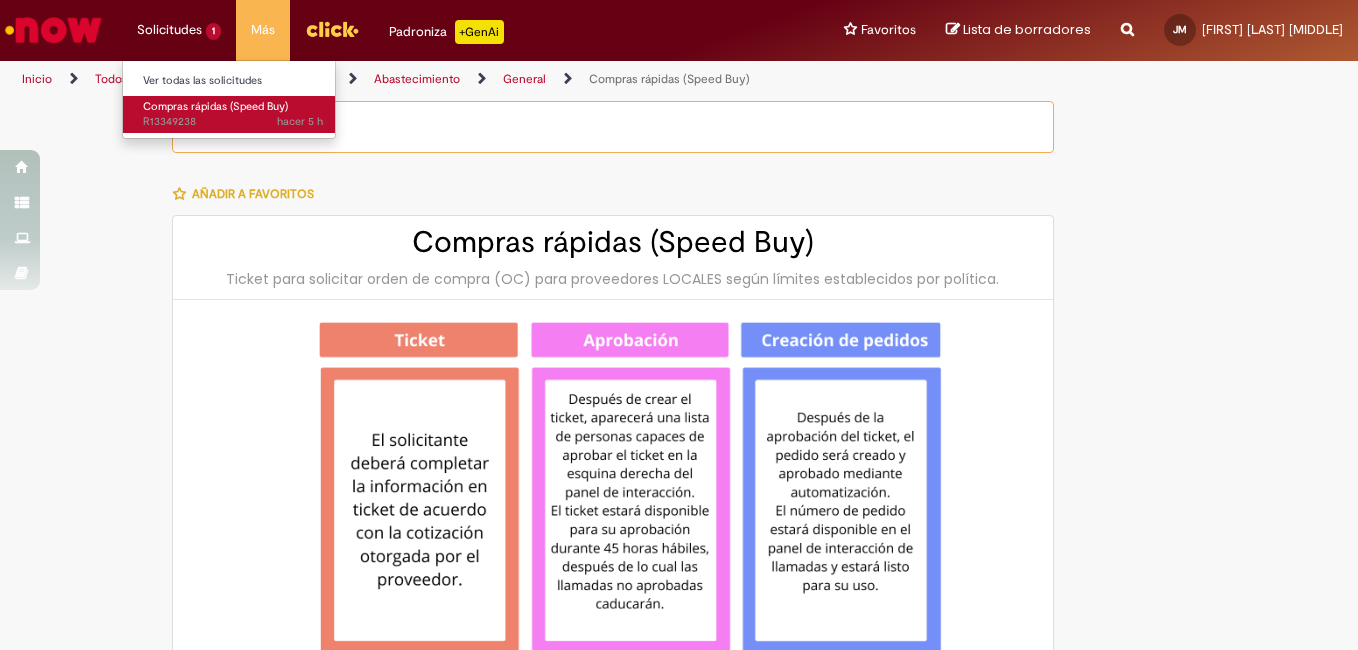 type on "**********" 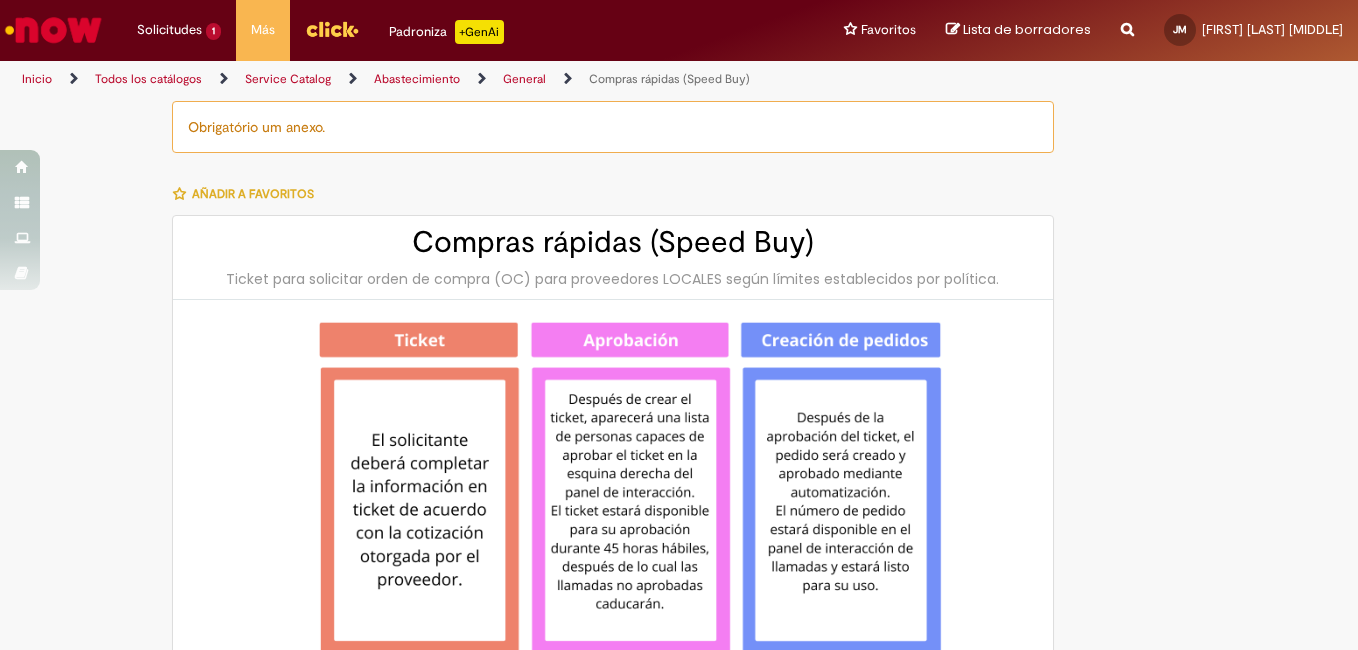 drag, startPoint x: 205, startPoint y: 107, endPoint x: 248, endPoint y: 161, distance: 69.02898 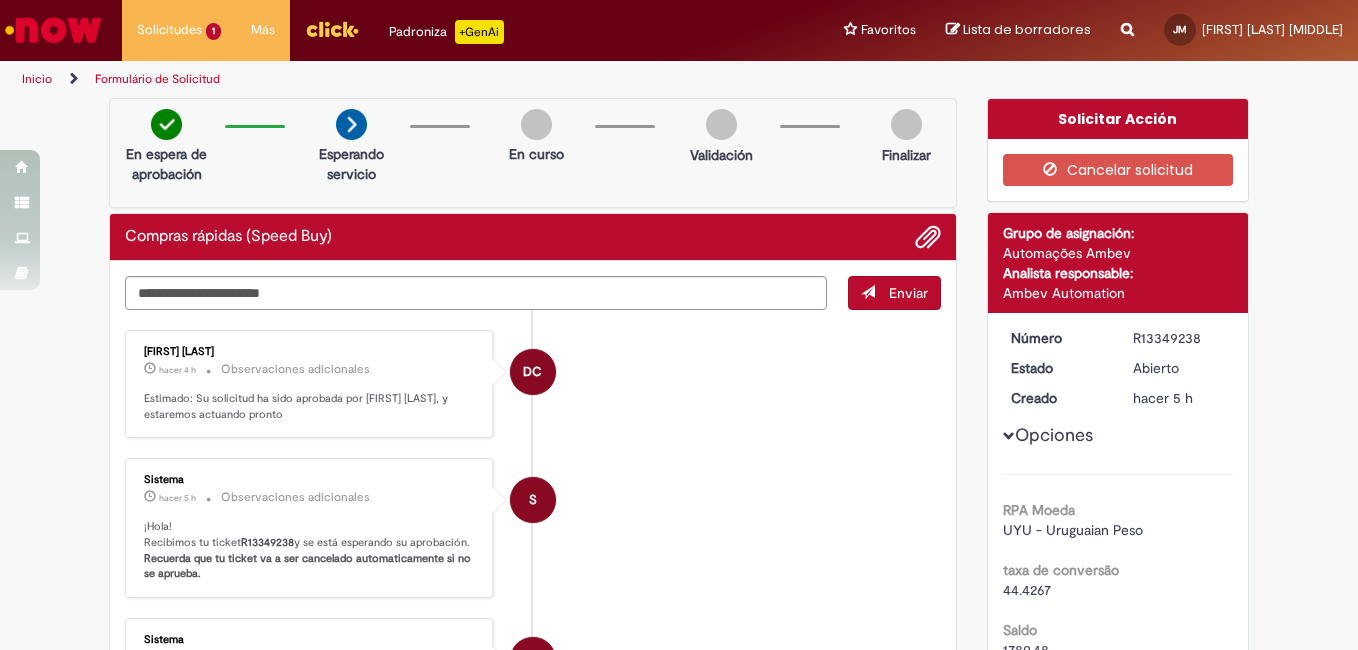 scroll, scrollTop: 0, scrollLeft: 0, axis: both 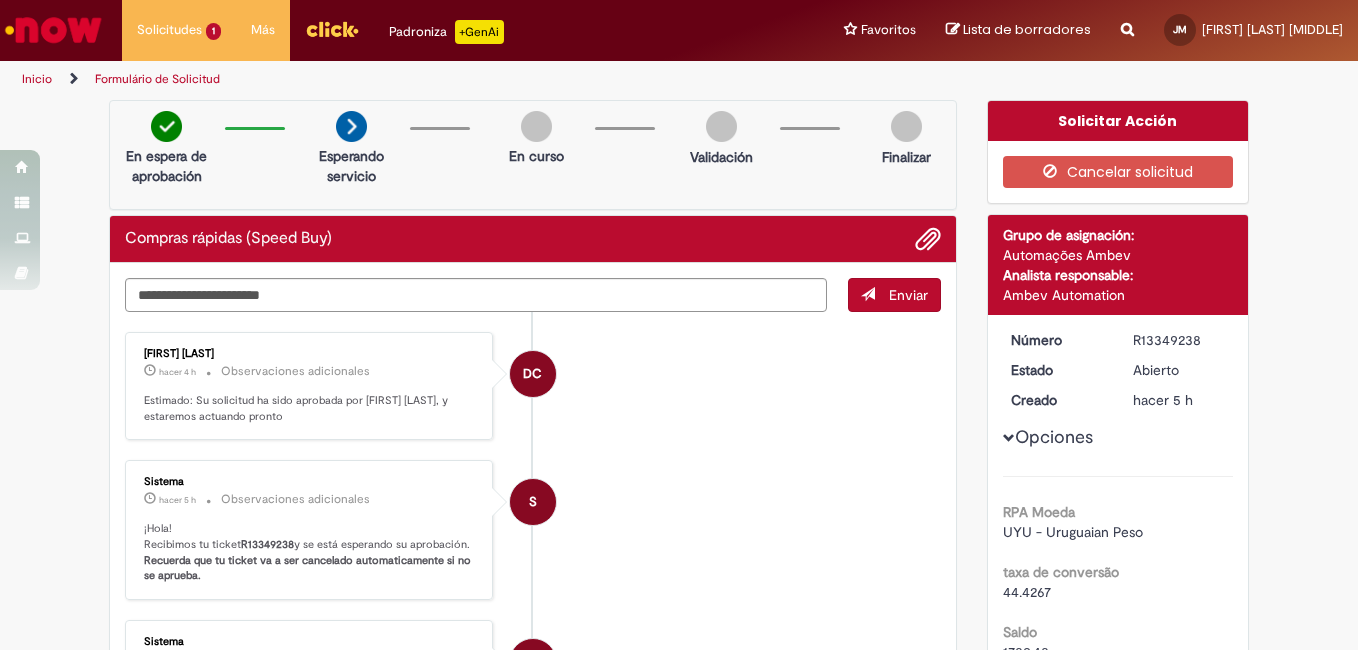 click on "Inicio" at bounding box center [37, 79] 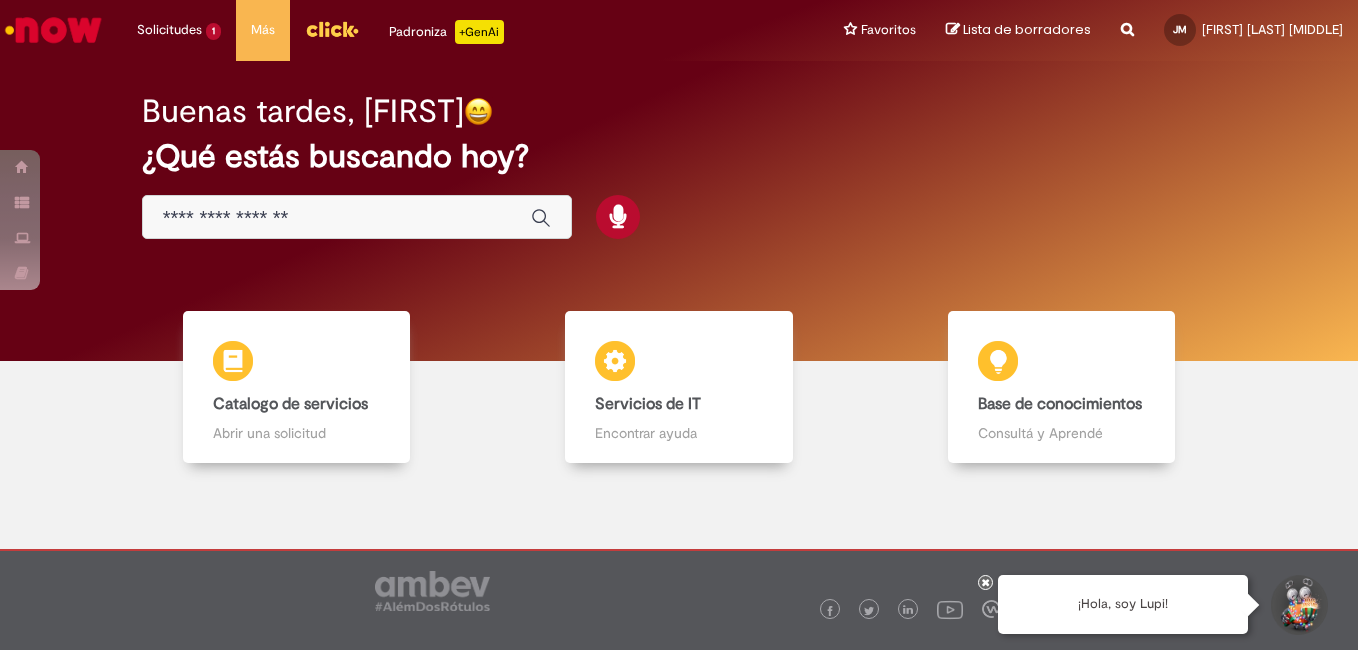 click at bounding box center (357, 217) 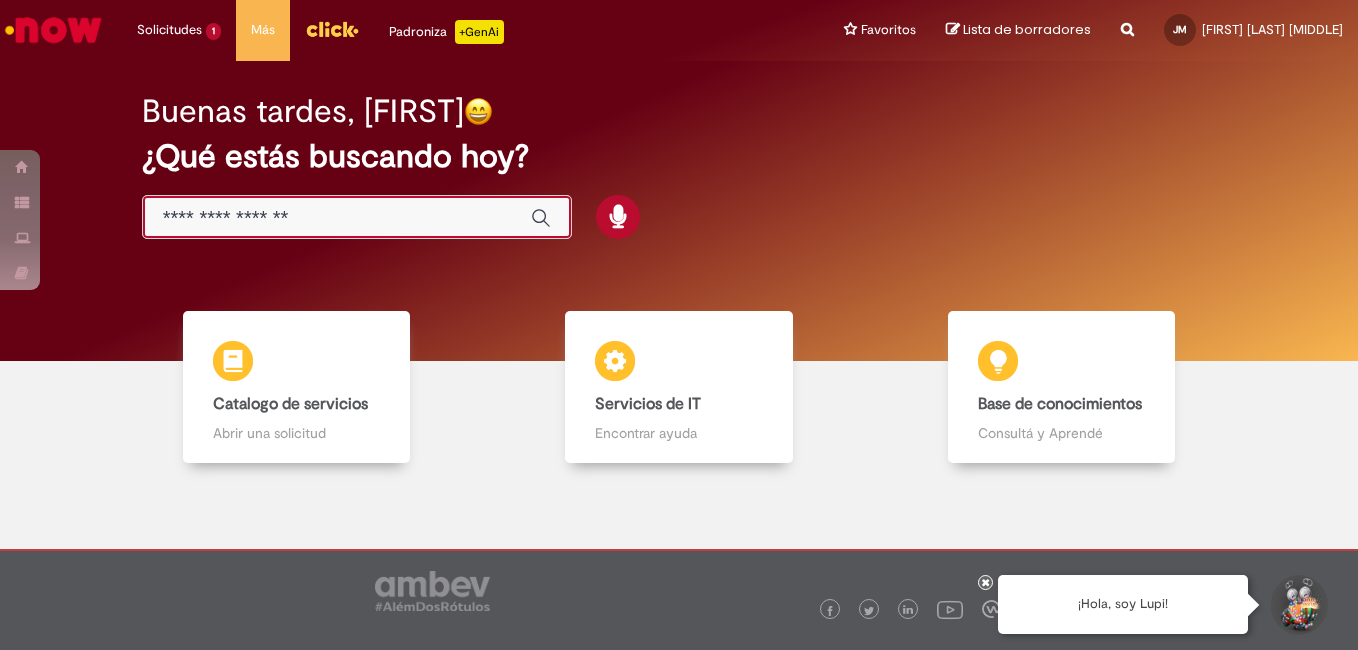 click at bounding box center [337, 218] 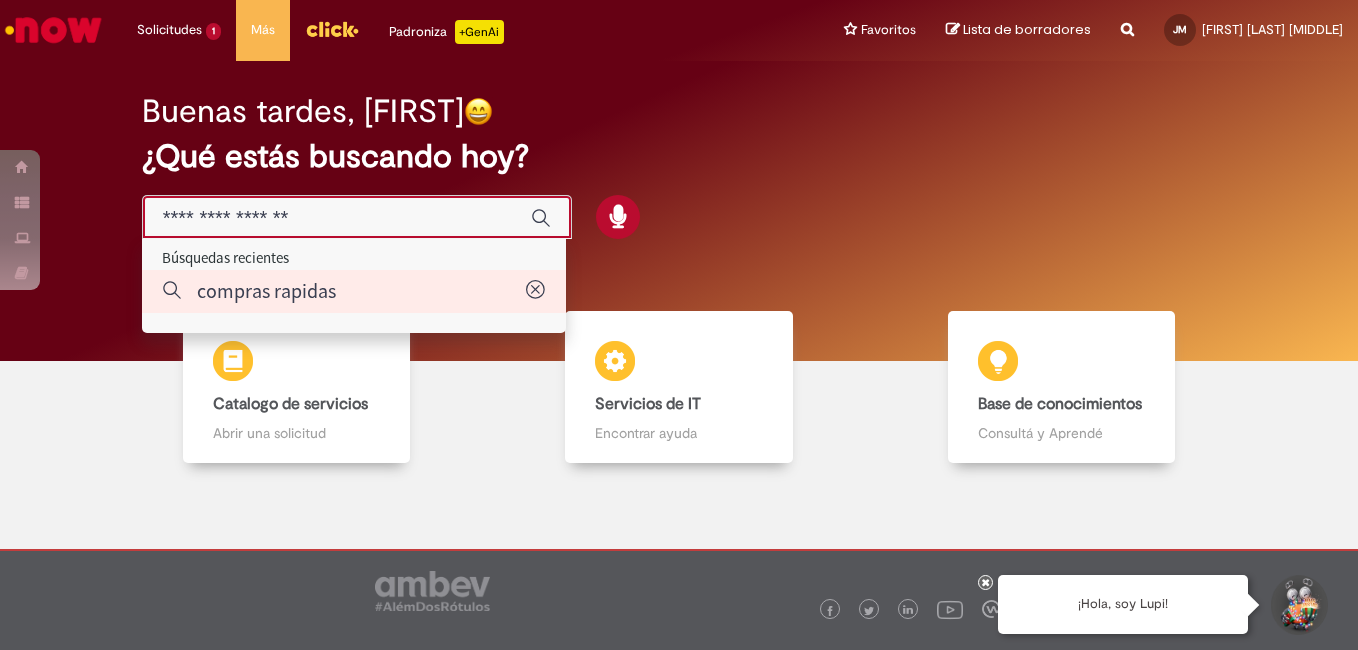 type on "**********" 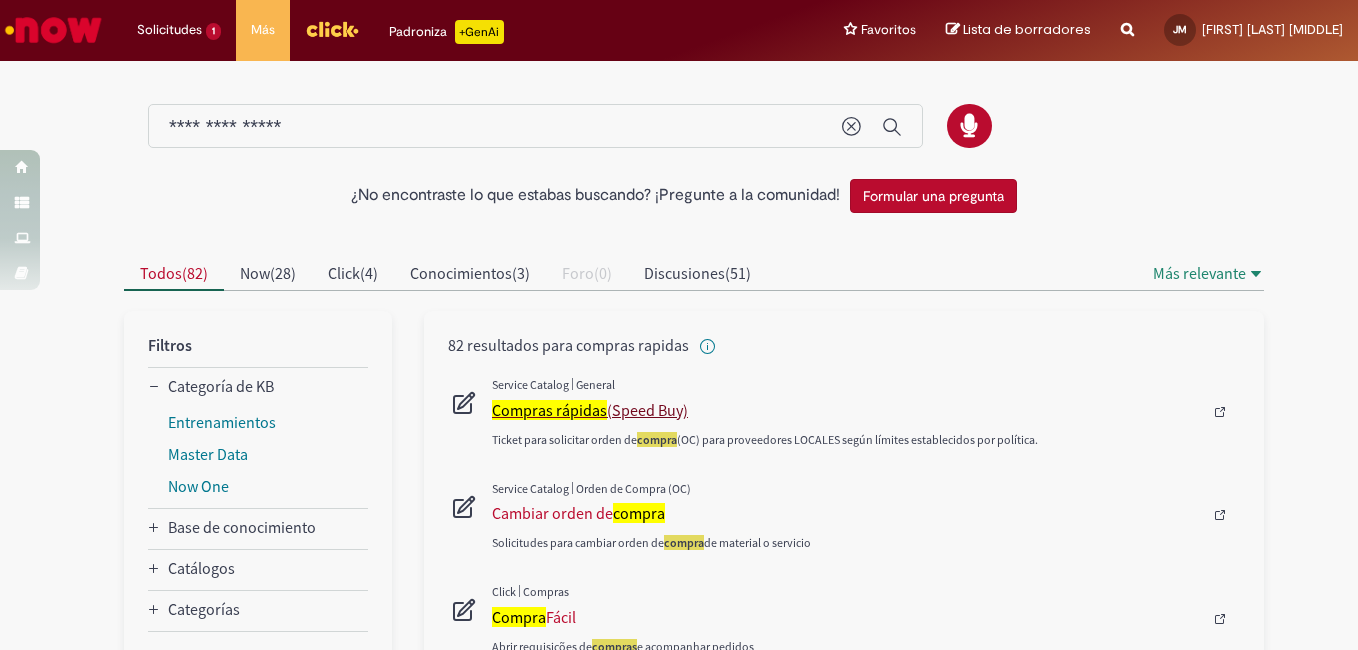 click on "Compras rápidas  (Speed Buy)" at bounding box center (847, 410) 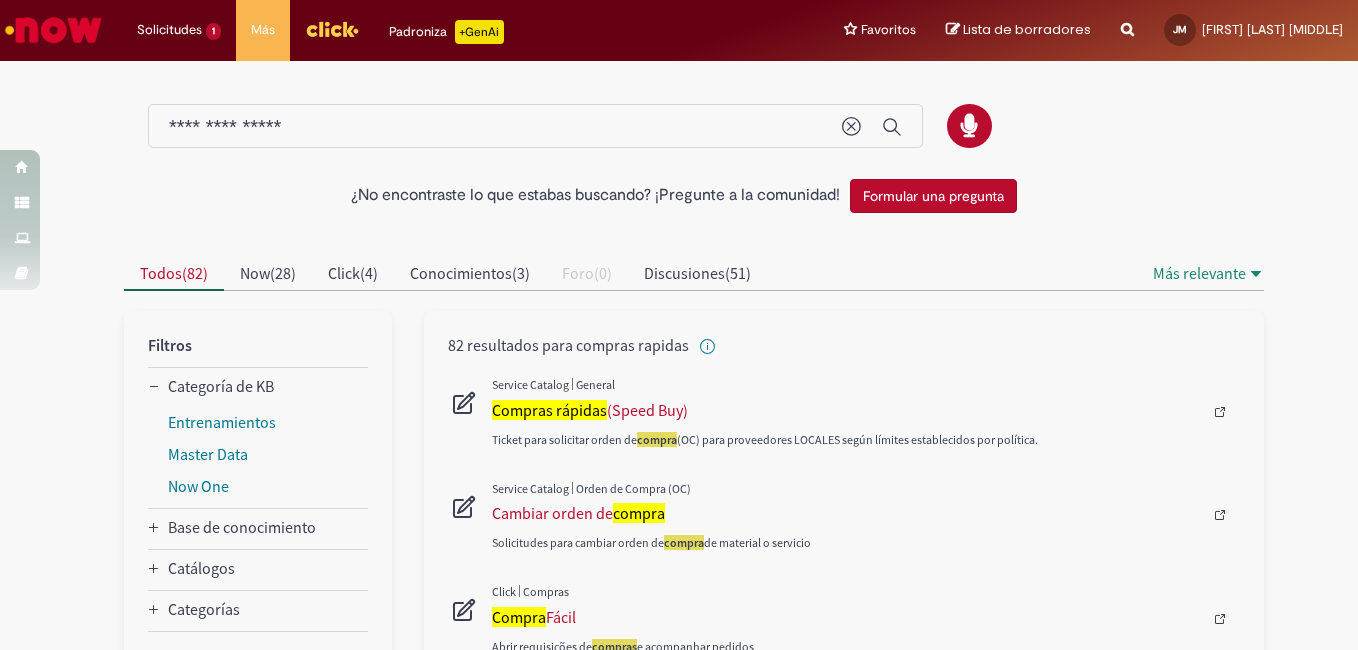 type 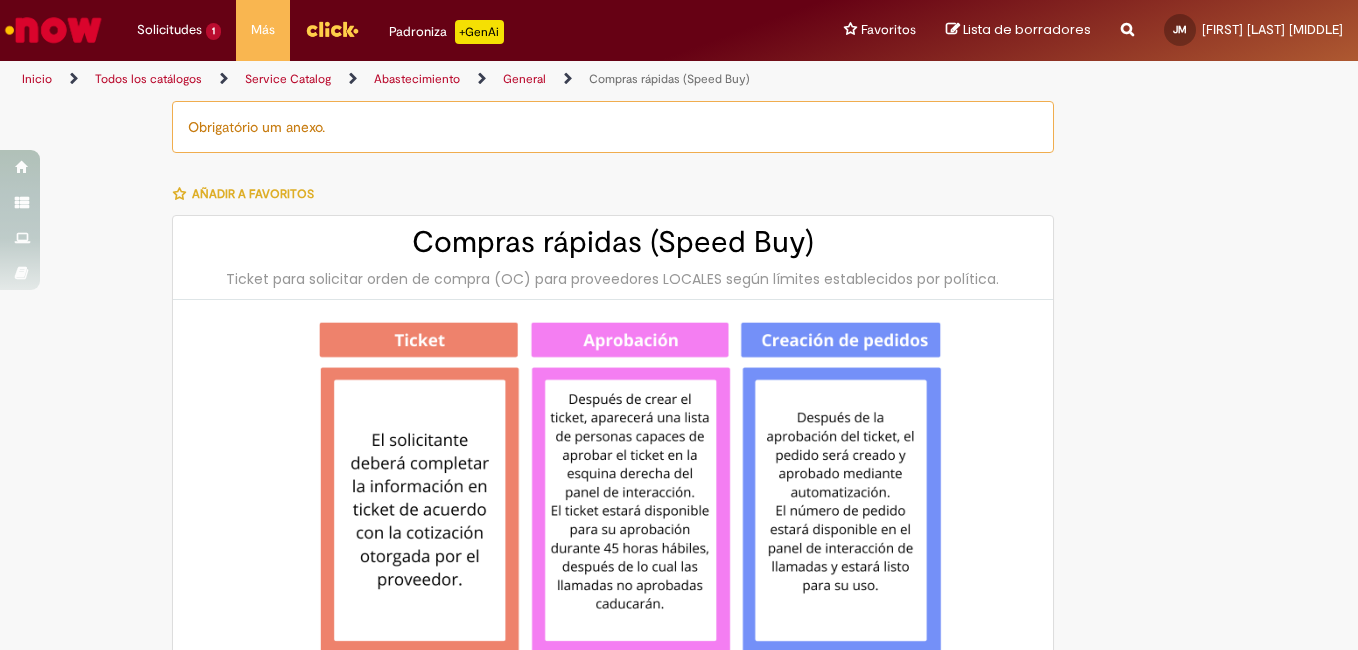 type on "********" 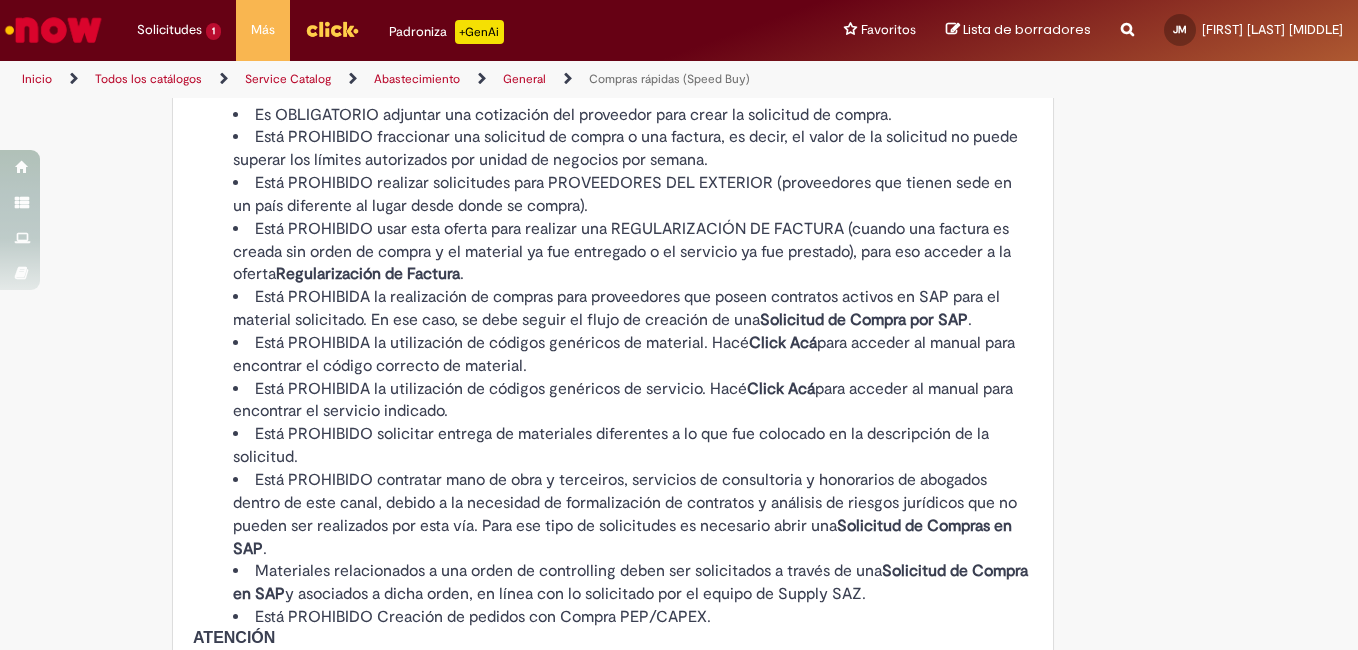 scroll, scrollTop: 1900, scrollLeft: 0, axis: vertical 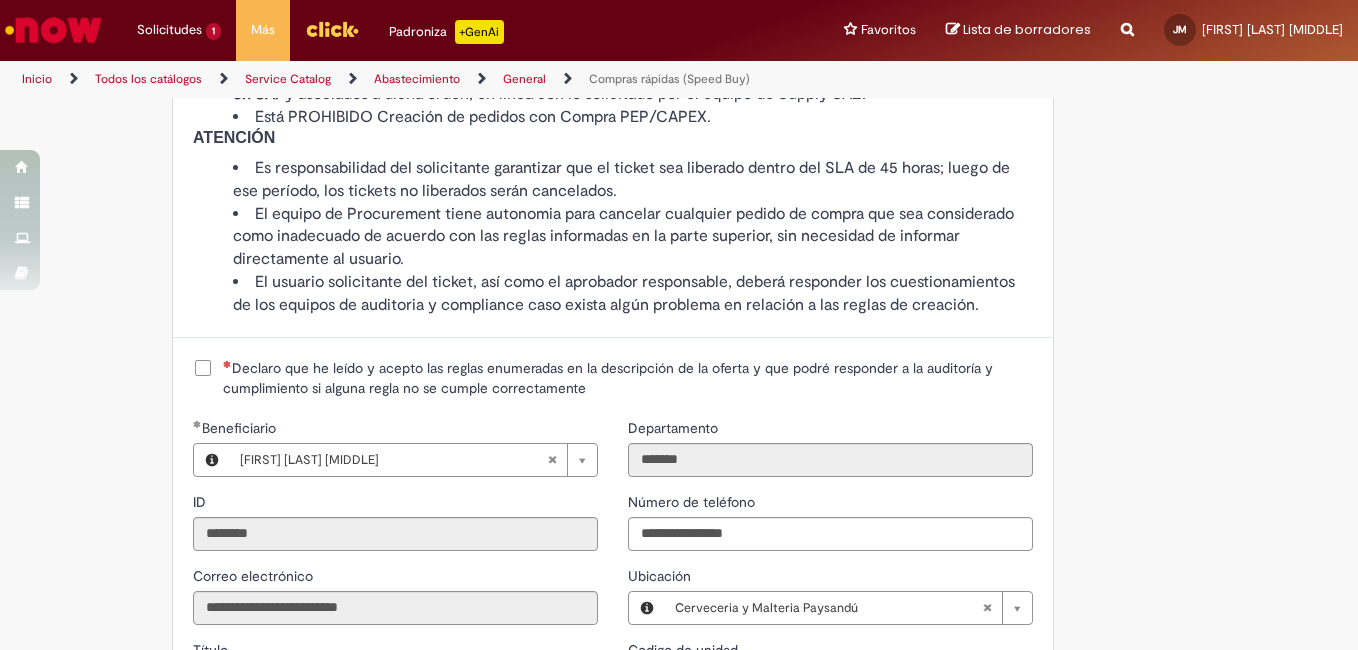 click on "Declaro que he leído y acepto las reglas enumeradas en la descripción de la oferta y que podré responder a la auditoría y cumplimiento si alguna regla no se cumple correctamente" at bounding box center [628, 378] 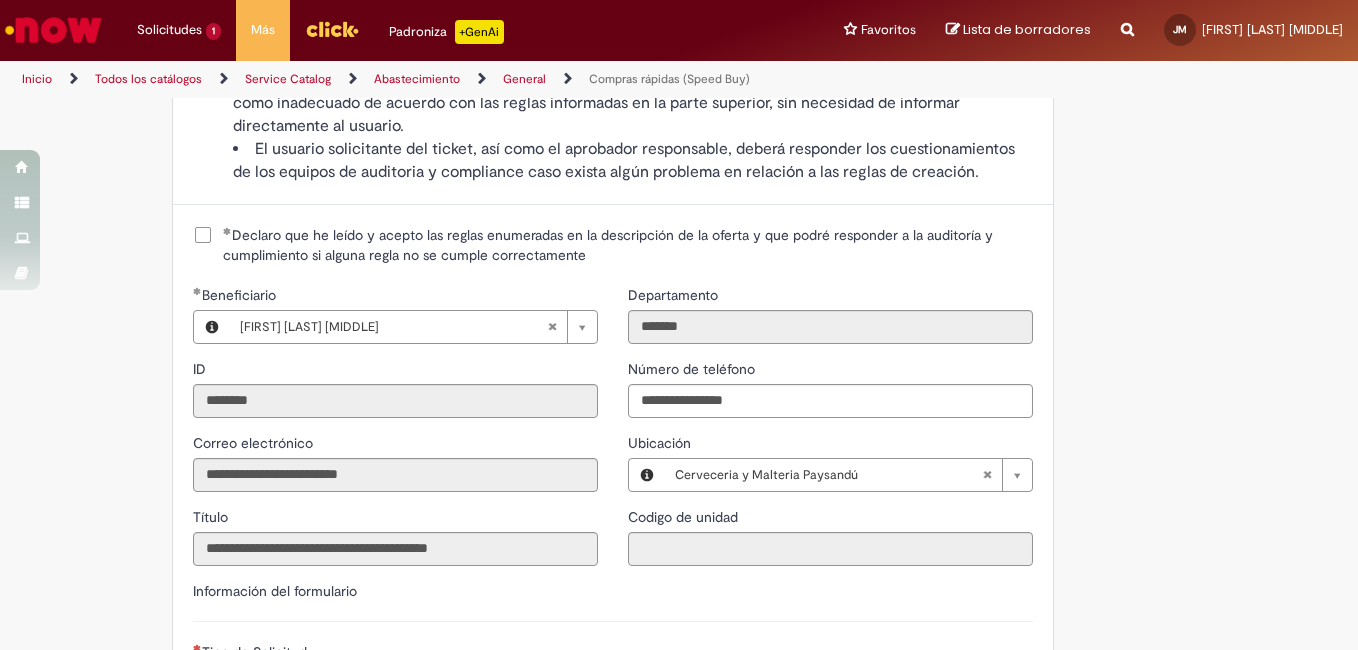 scroll, scrollTop: 2200, scrollLeft: 0, axis: vertical 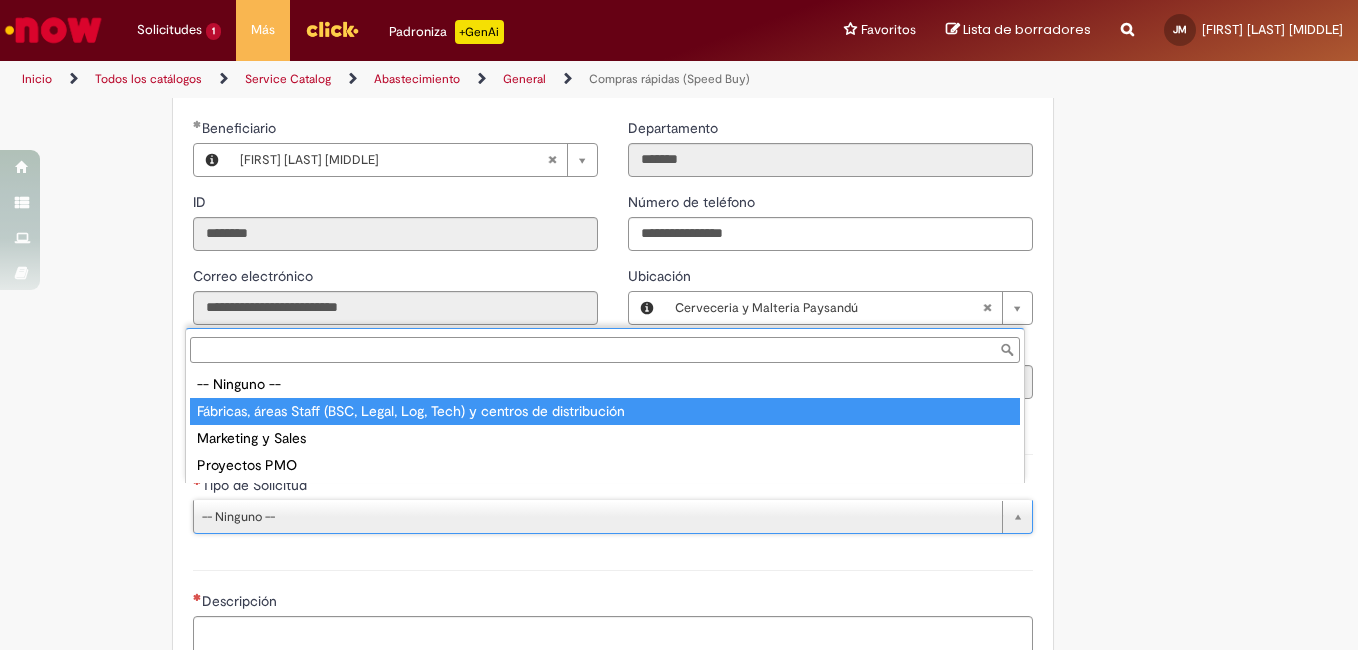 type on "**********" 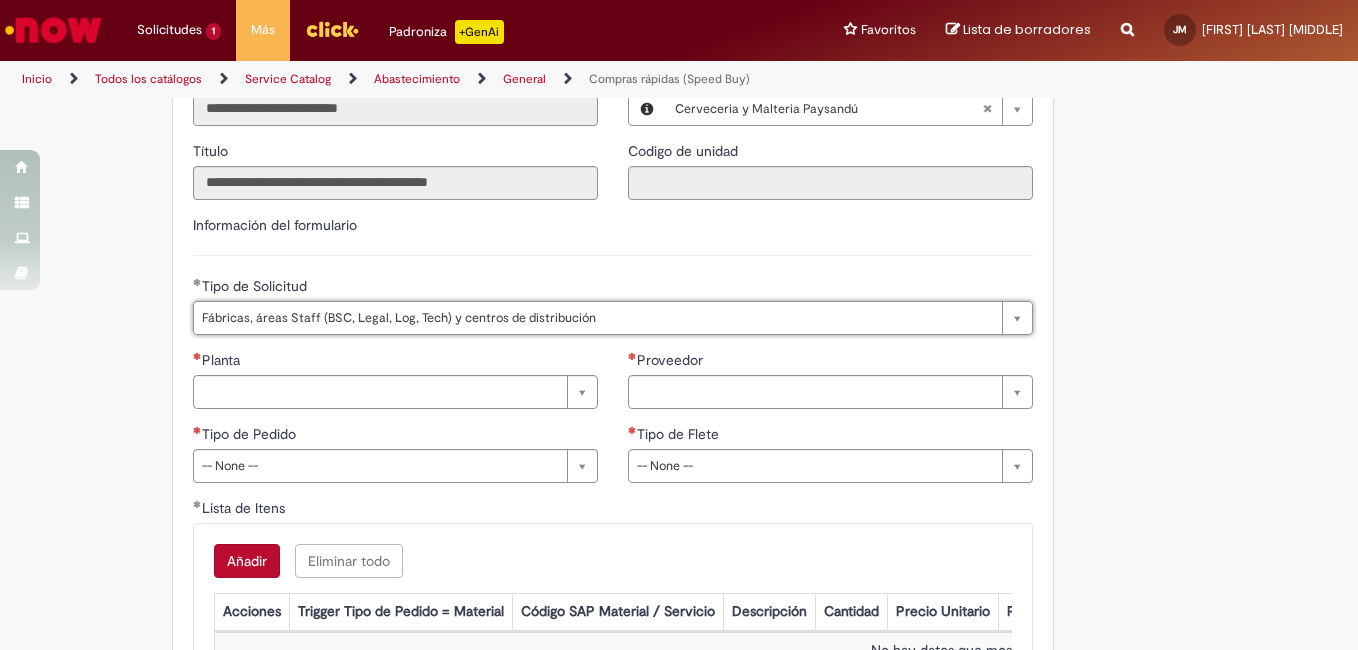 scroll, scrollTop: 2400, scrollLeft: 0, axis: vertical 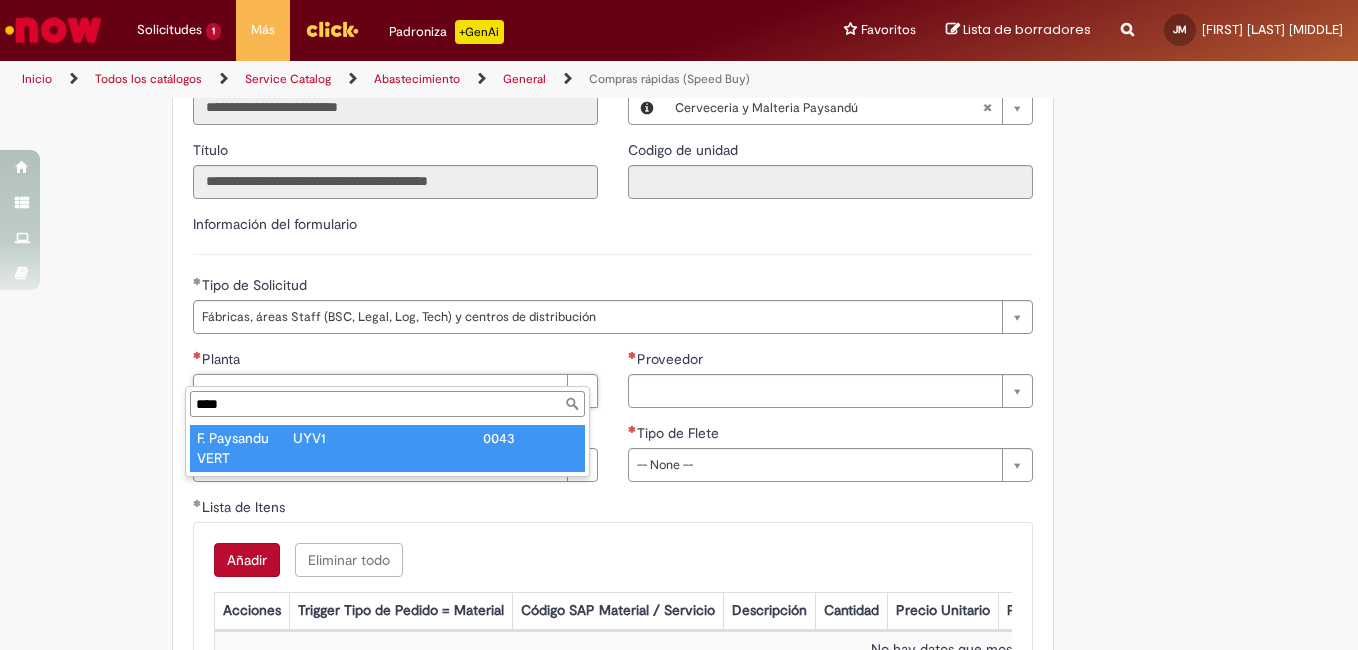 type on "****" 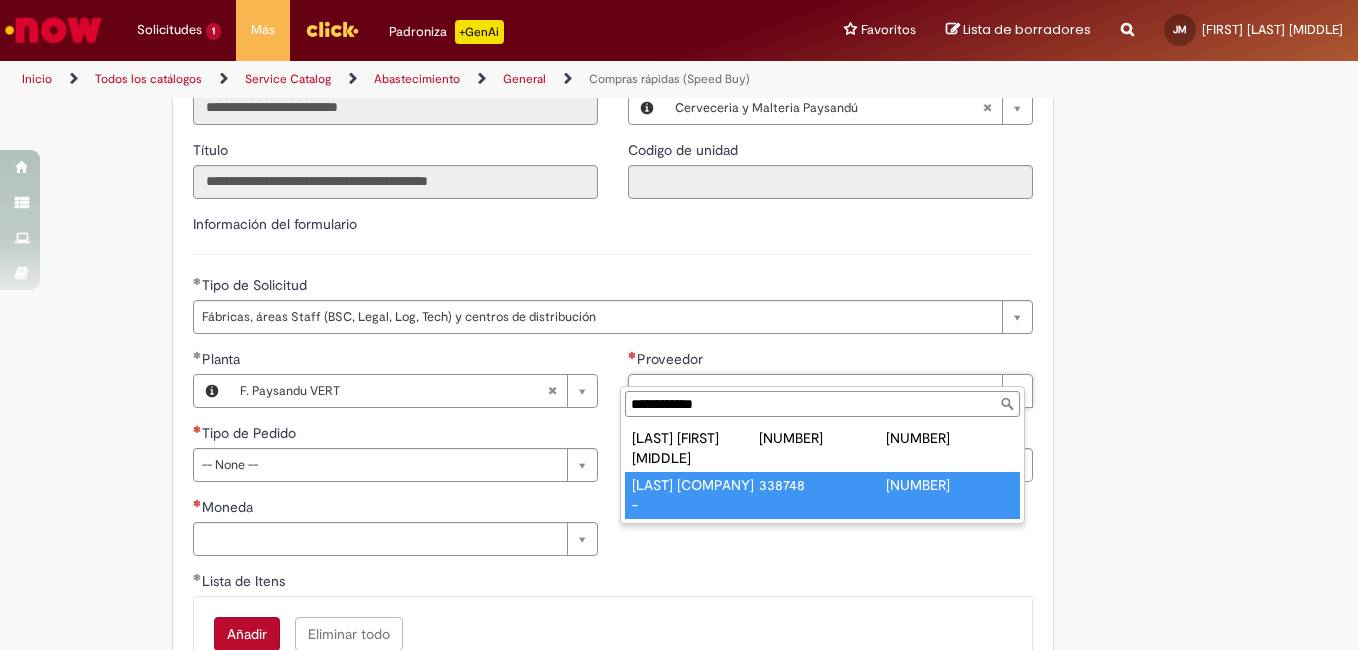 type on "**********" 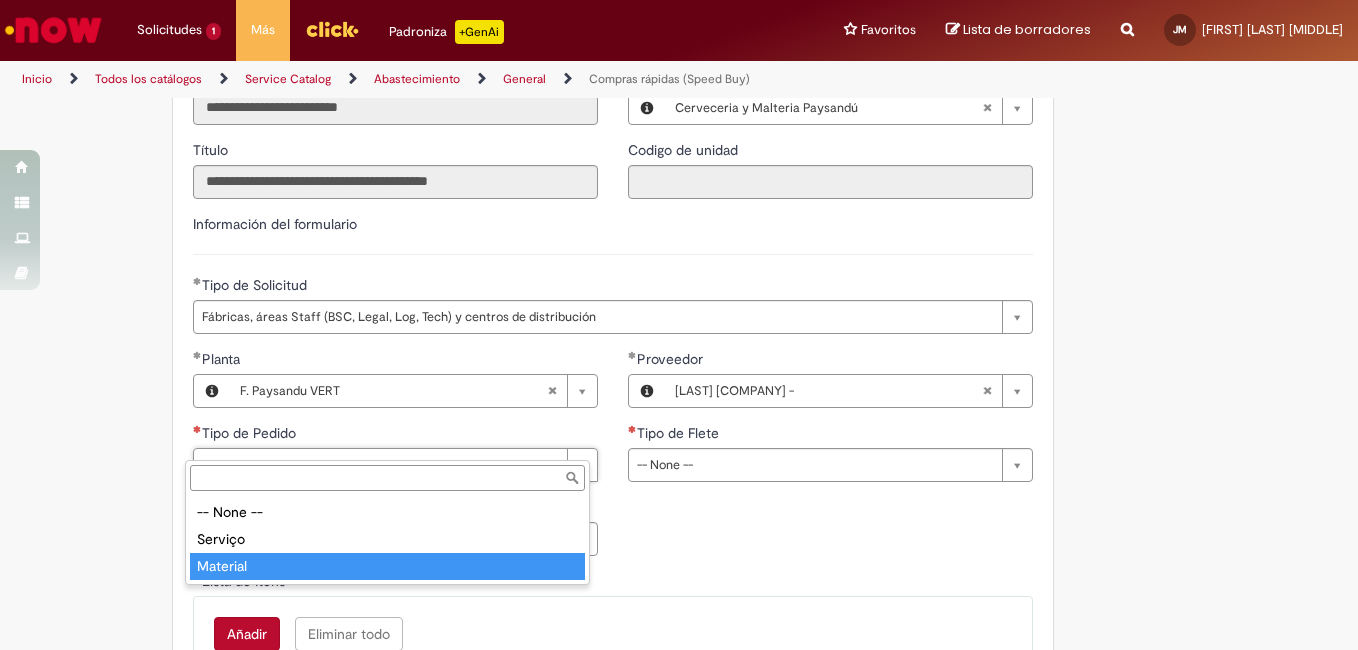 drag, startPoint x: 224, startPoint y: 559, endPoint x: 339, endPoint y: 516, distance: 122.77622 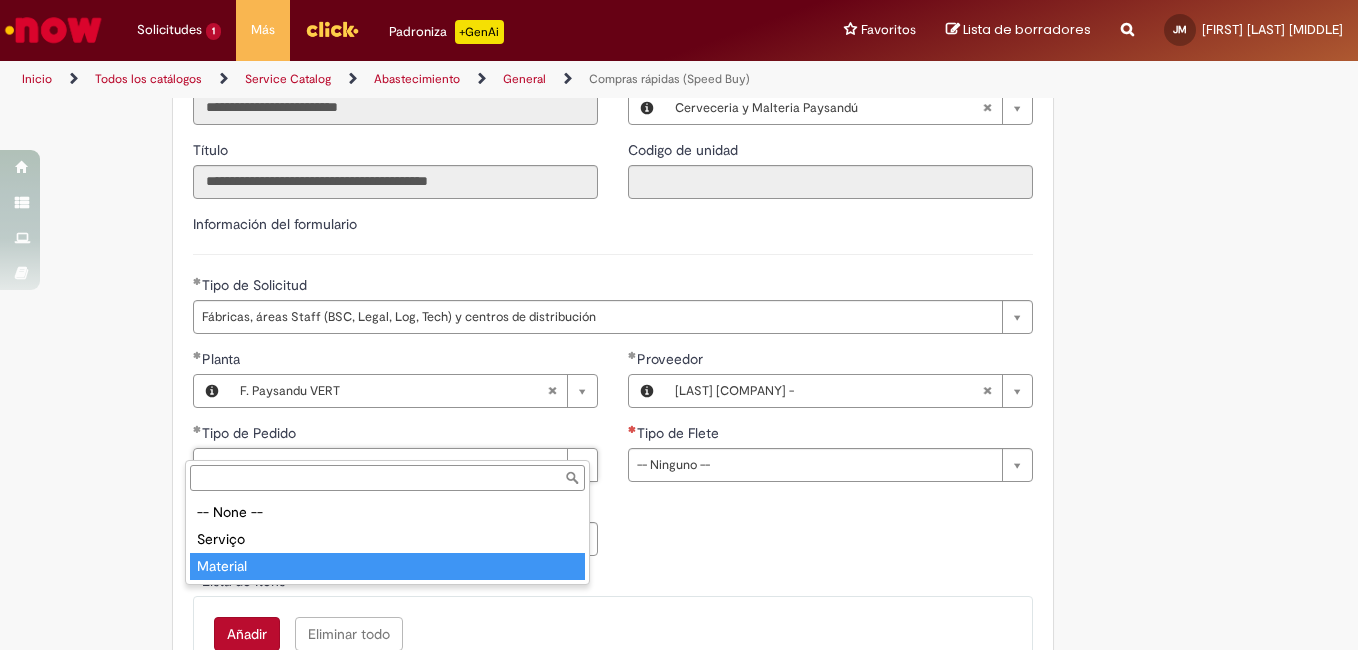 type on "********" 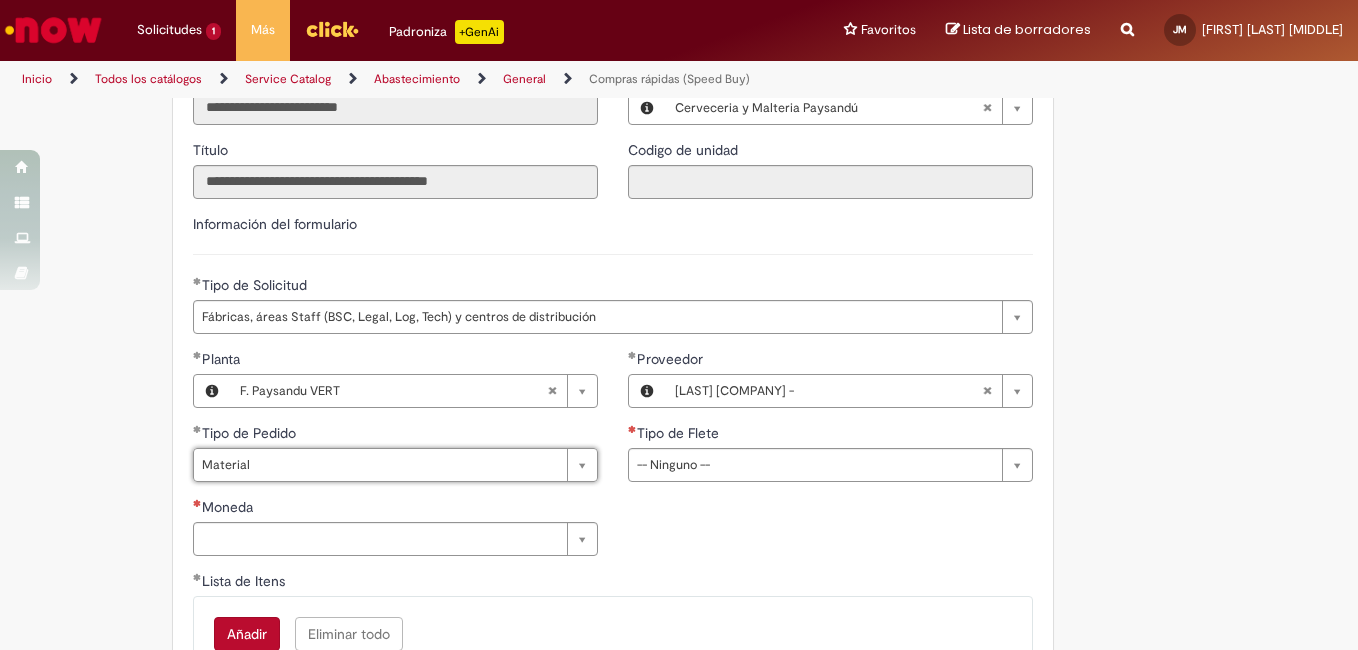 scroll, scrollTop: 0, scrollLeft: 47, axis: horizontal 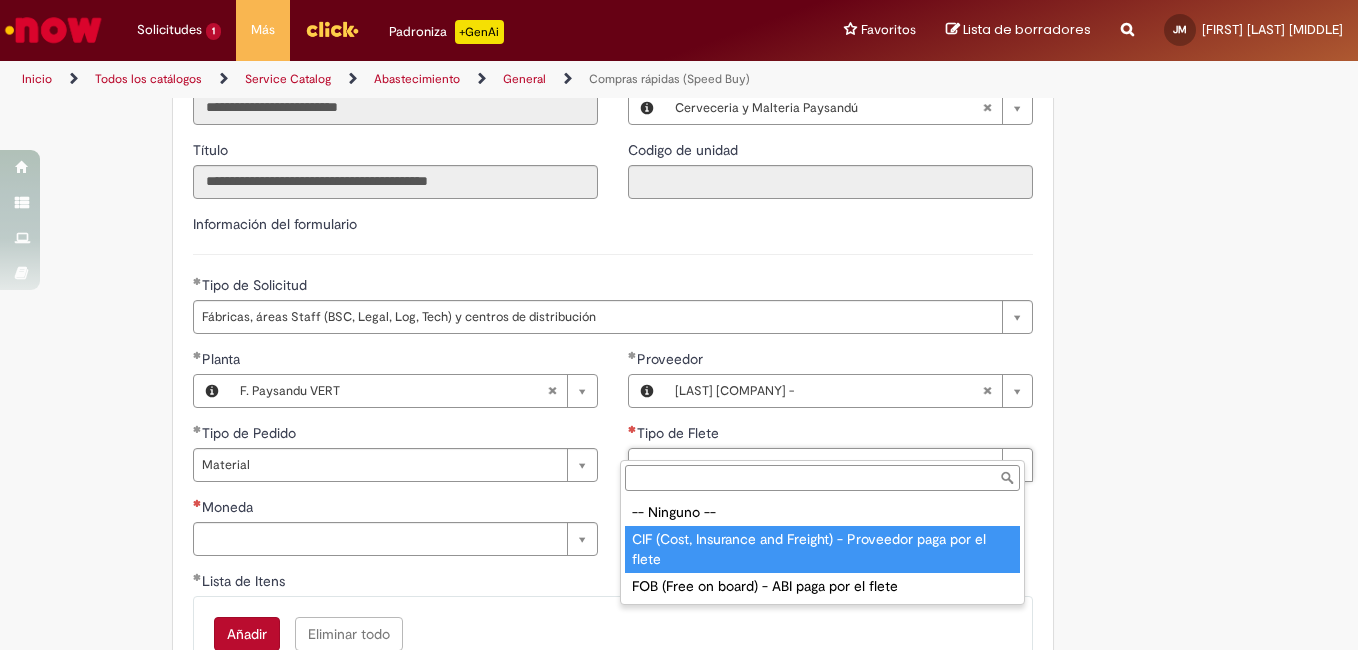 type on "**********" 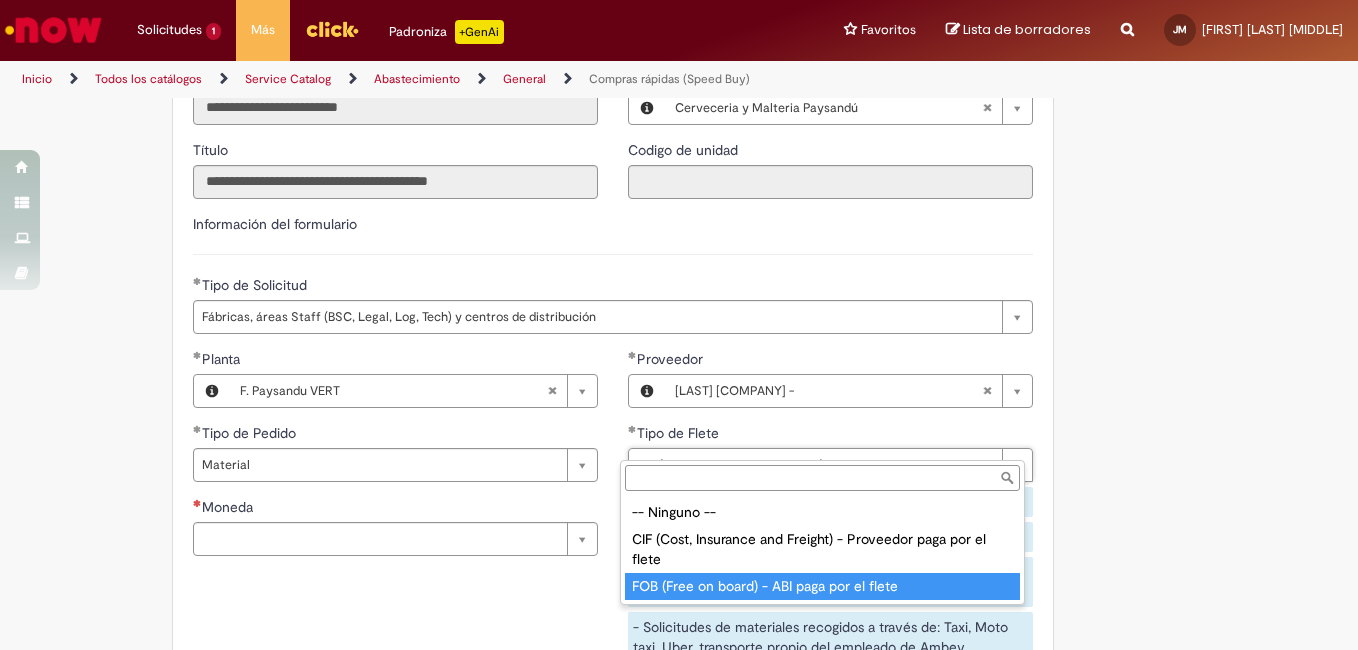 type on "**********" 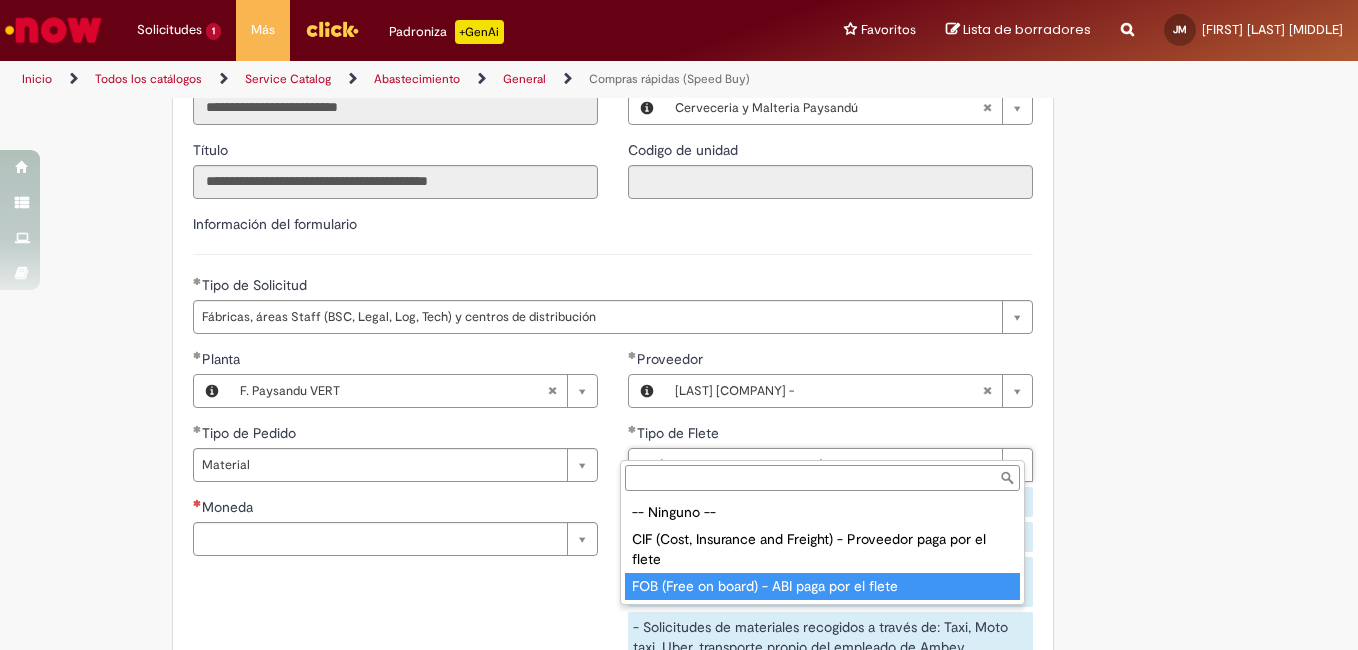 scroll, scrollTop: 0, scrollLeft: 266, axis: horizontal 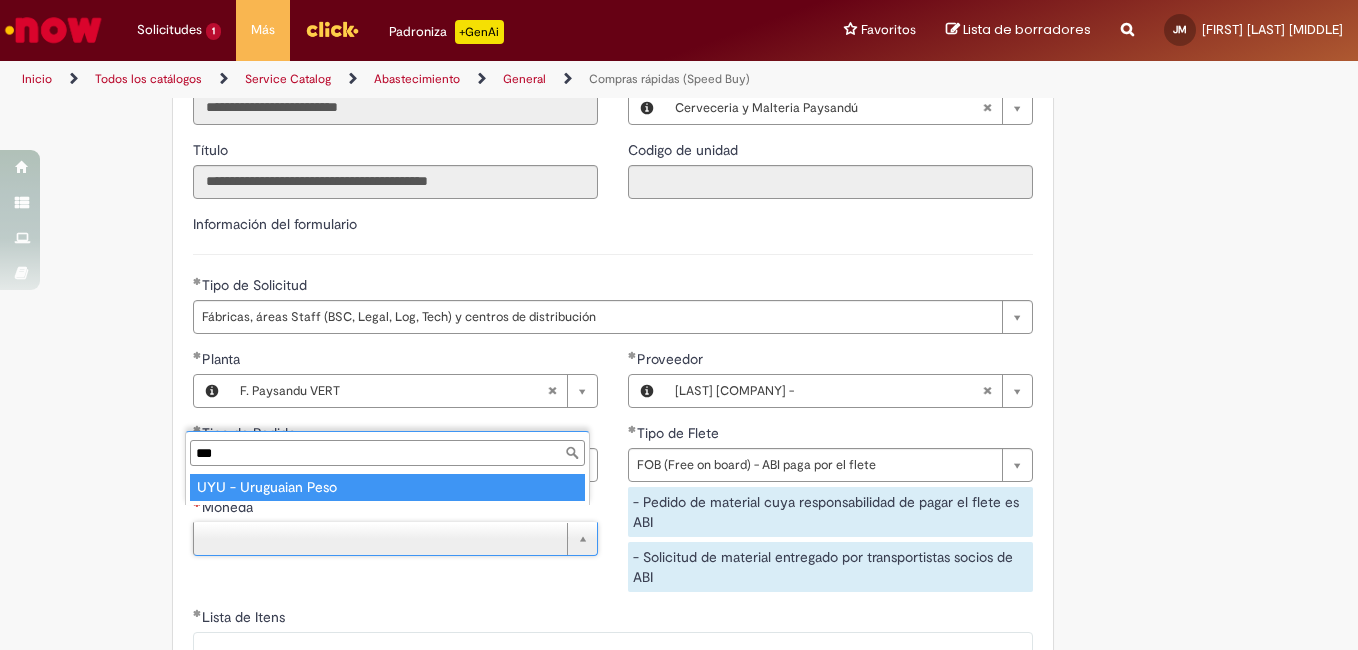 type on "***" 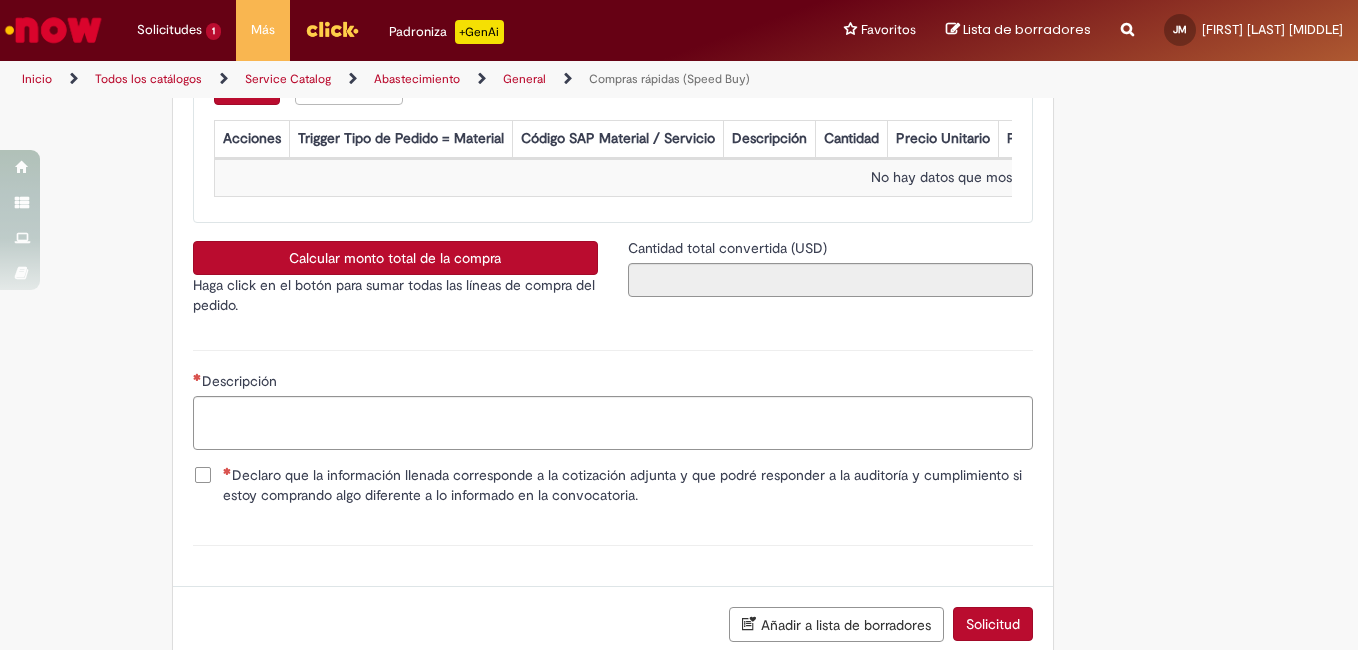 scroll, scrollTop: 3000, scrollLeft: 0, axis: vertical 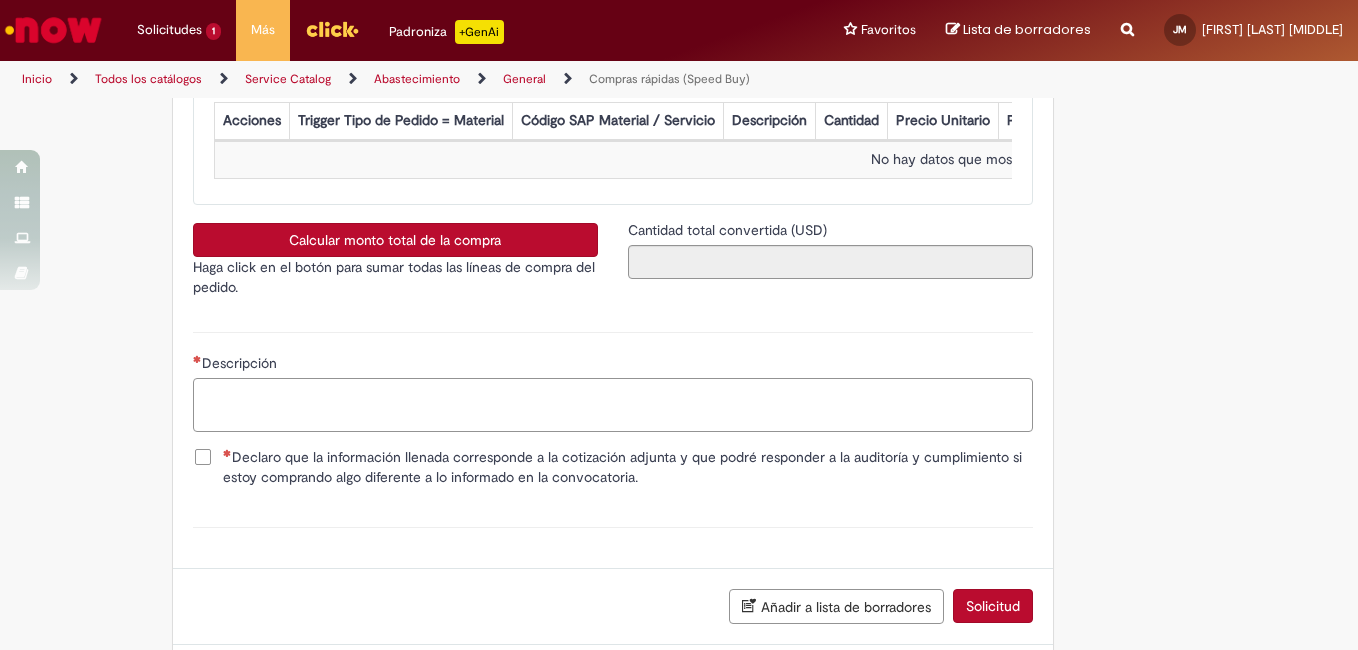 click on "Descripción" at bounding box center (613, 405) 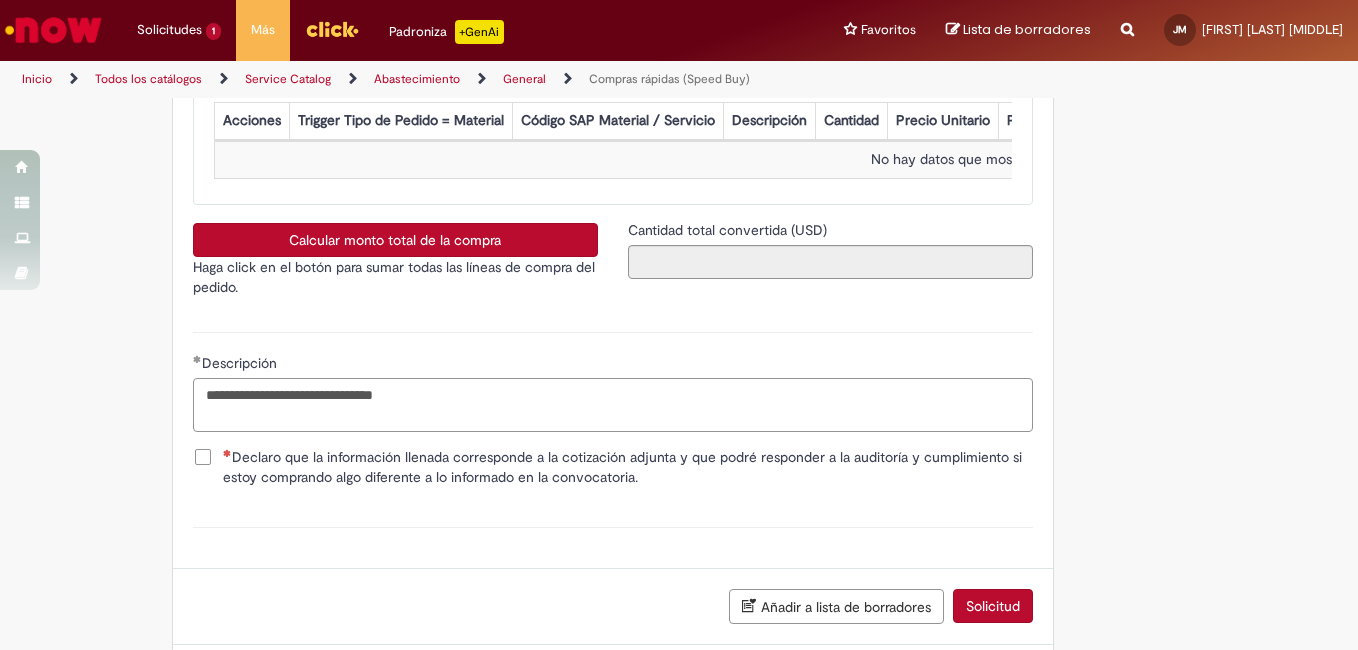 type on "**********" 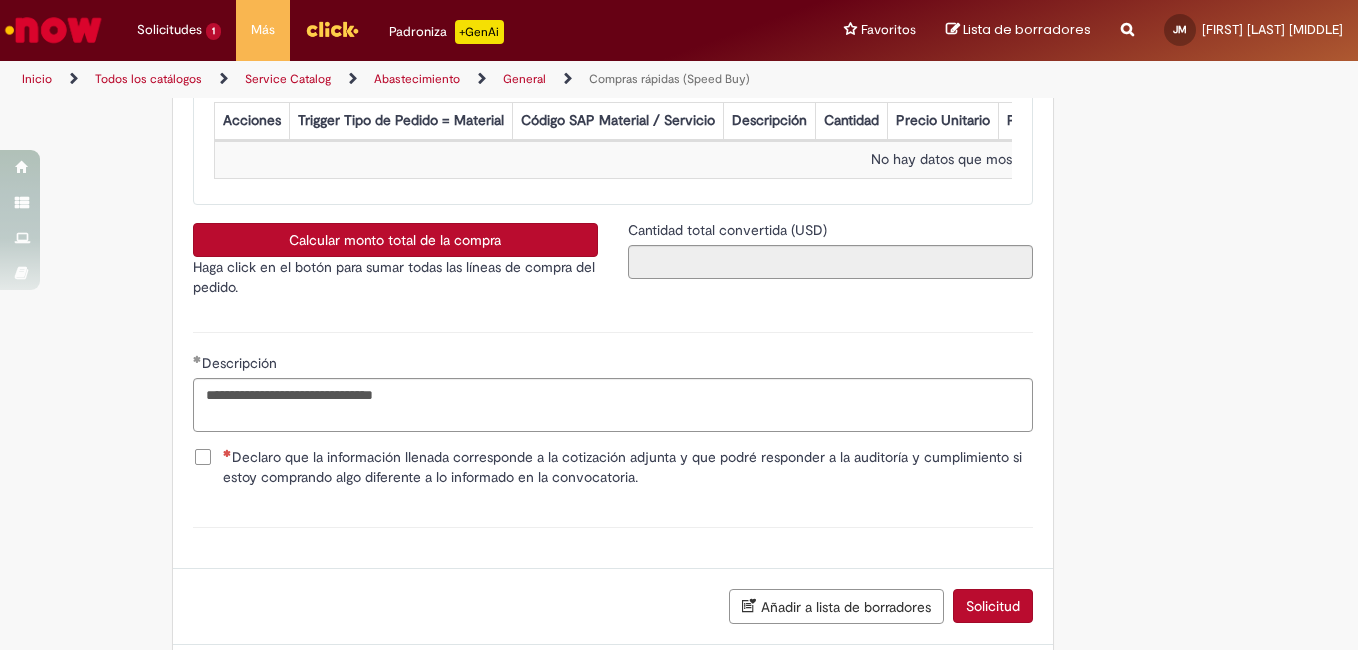 click on "Declaro que la información llenada corresponde a la cotización adjunta y que podré responder a la auditoría y cumplimiento si estoy comprando algo diferente a lo informado en la convocatoria." at bounding box center [628, 467] 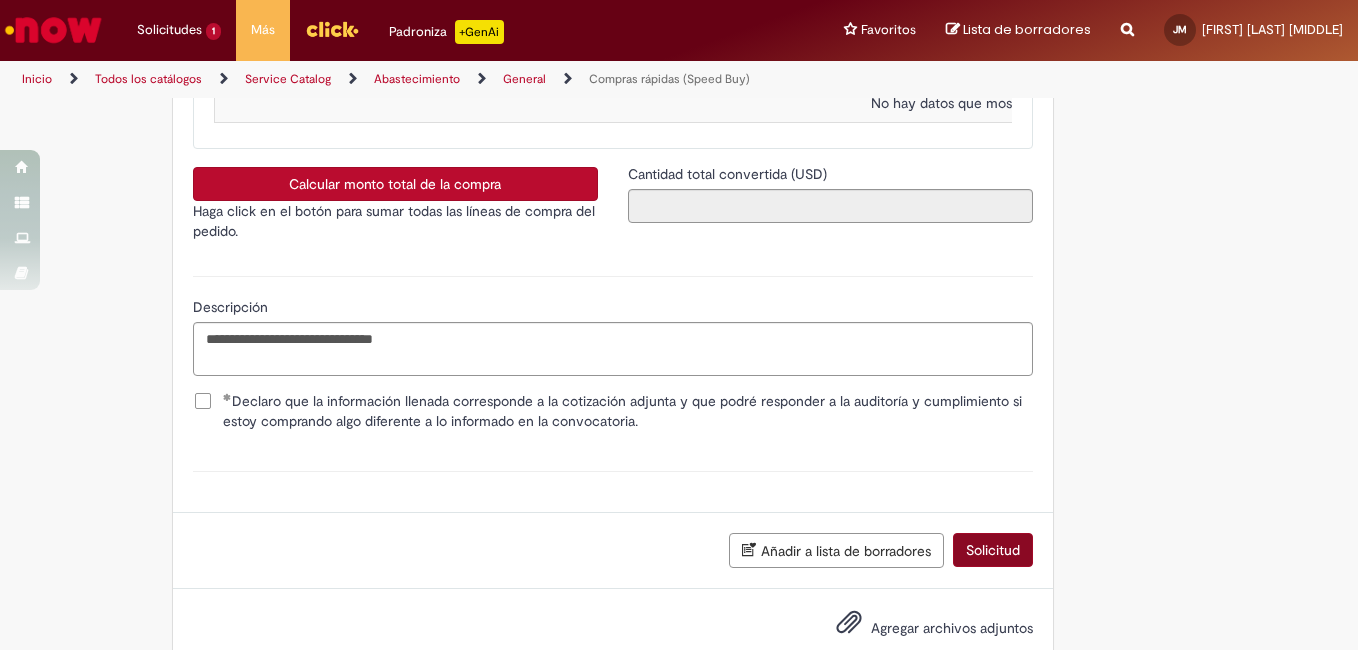 scroll, scrollTop: 3101, scrollLeft: 0, axis: vertical 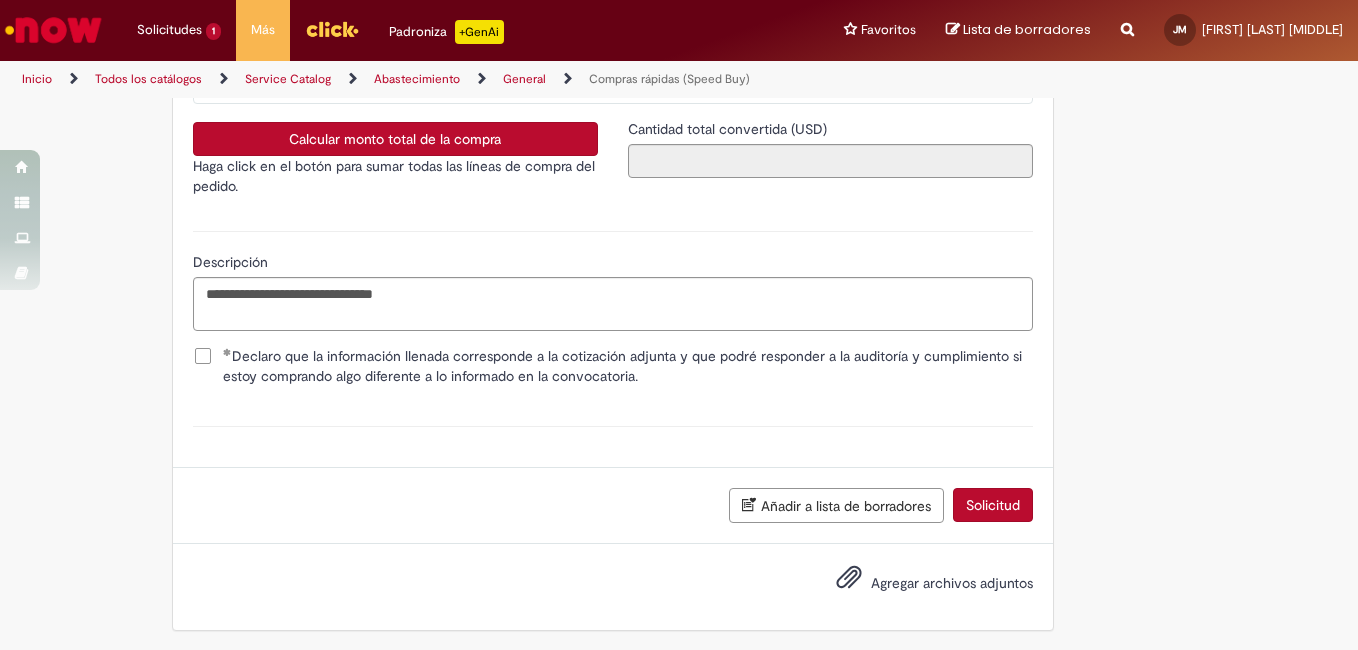 click on "Agregar archivos adjuntos" at bounding box center (920, 584) 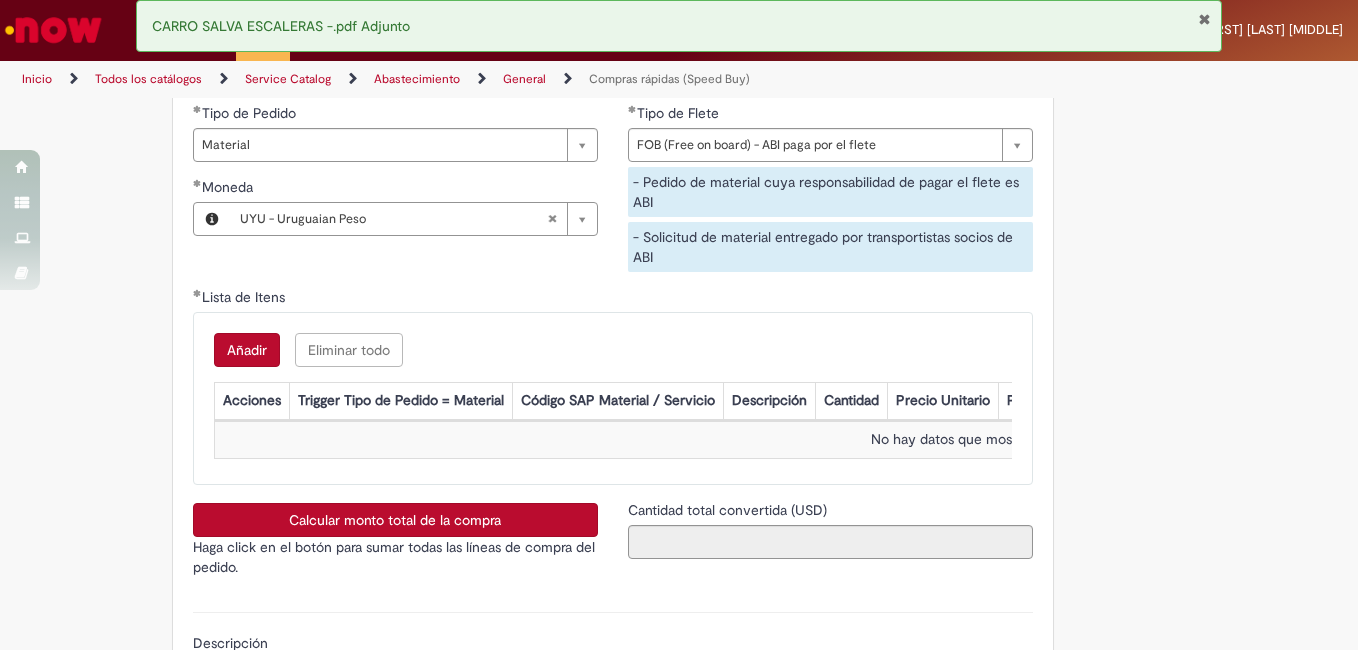 scroll, scrollTop: 2673, scrollLeft: 0, axis: vertical 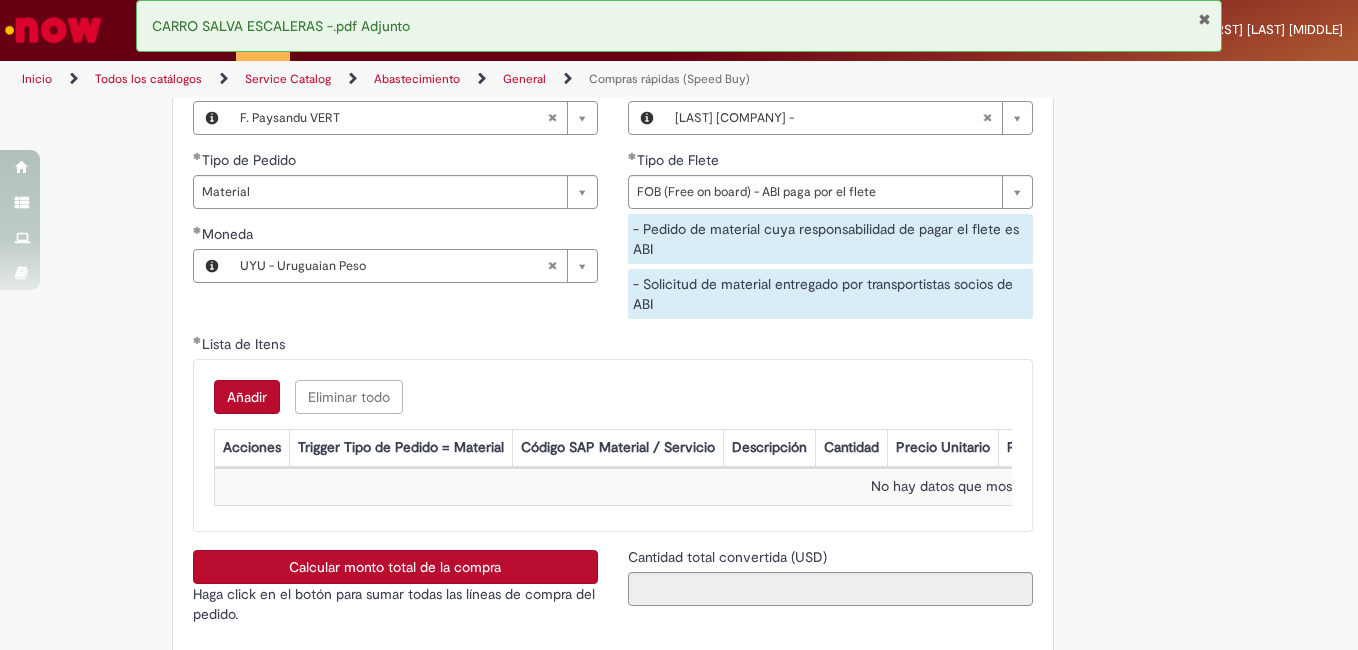click on "Calcular monto total de la compra" at bounding box center [395, 567] 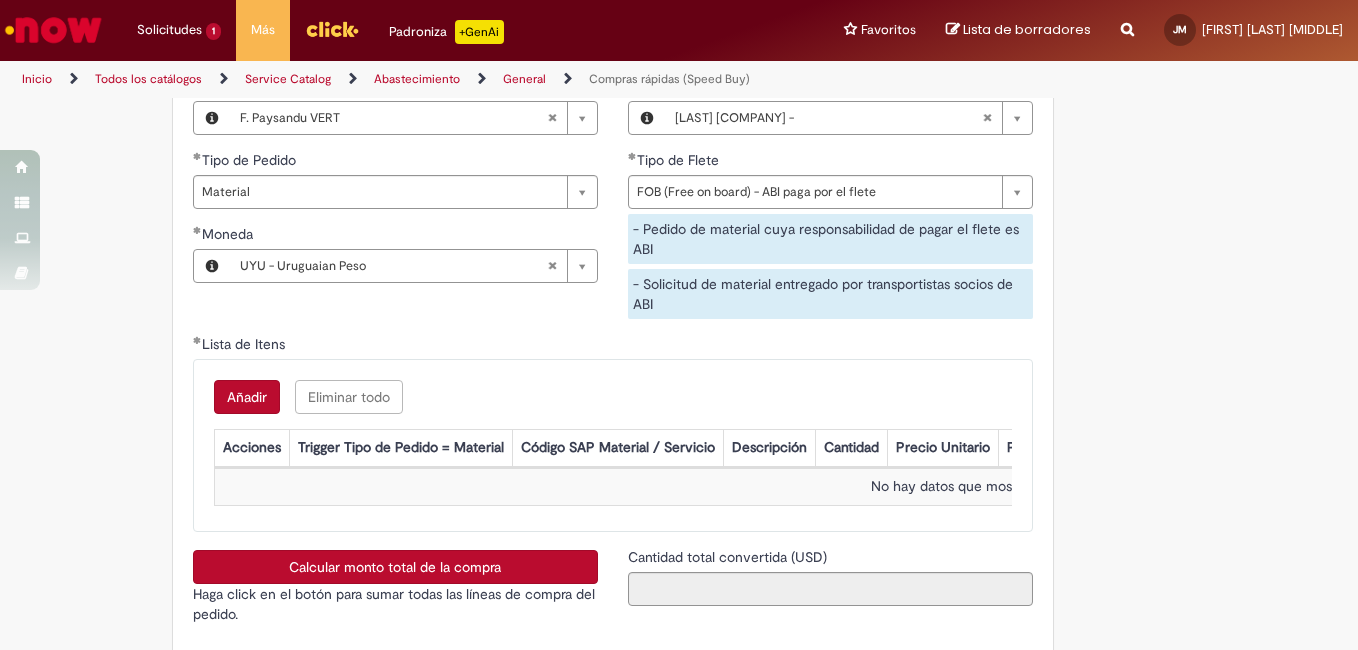 click on "Añadir" at bounding box center (247, 397) 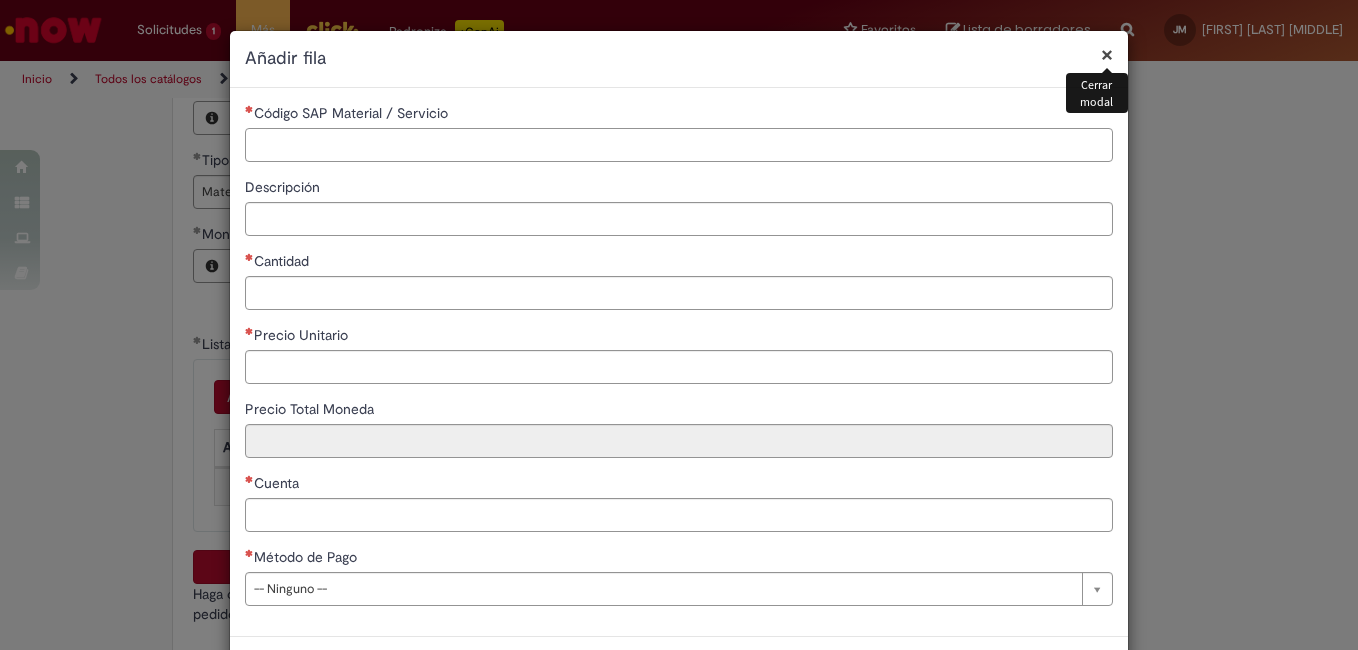 click on "Código SAP Material / Servicio" at bounding box center [679, 145] 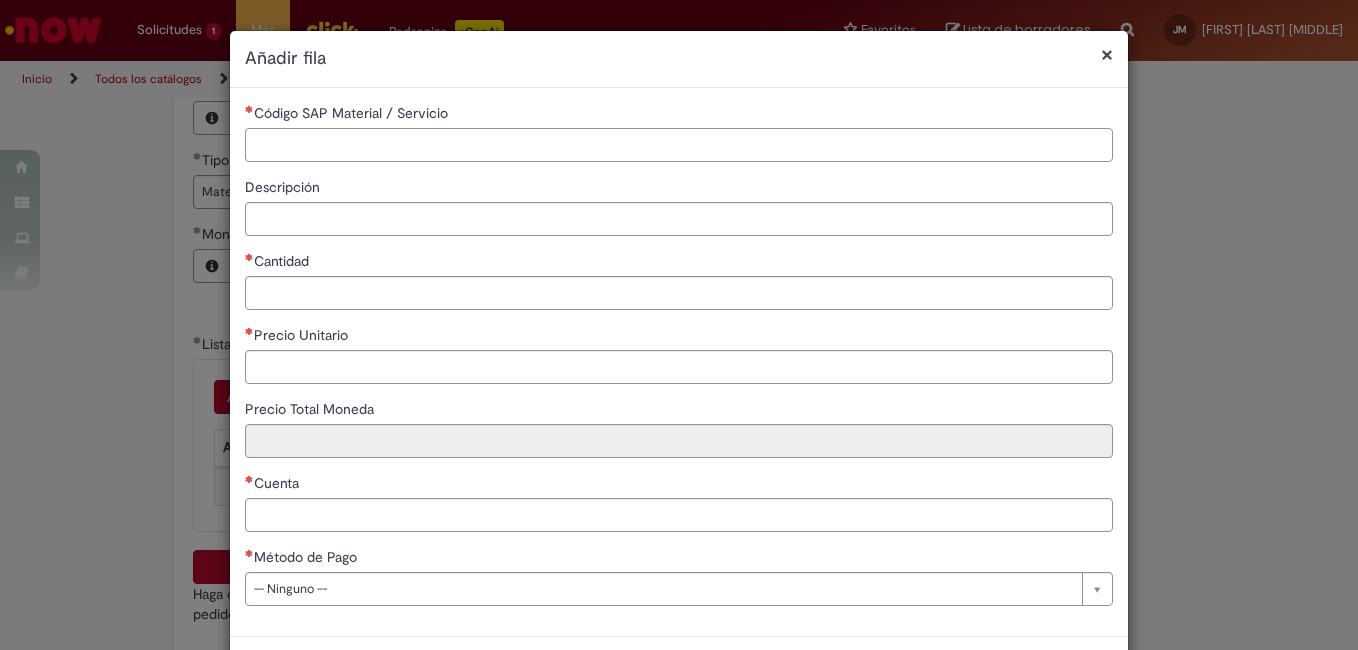 paste on "********" 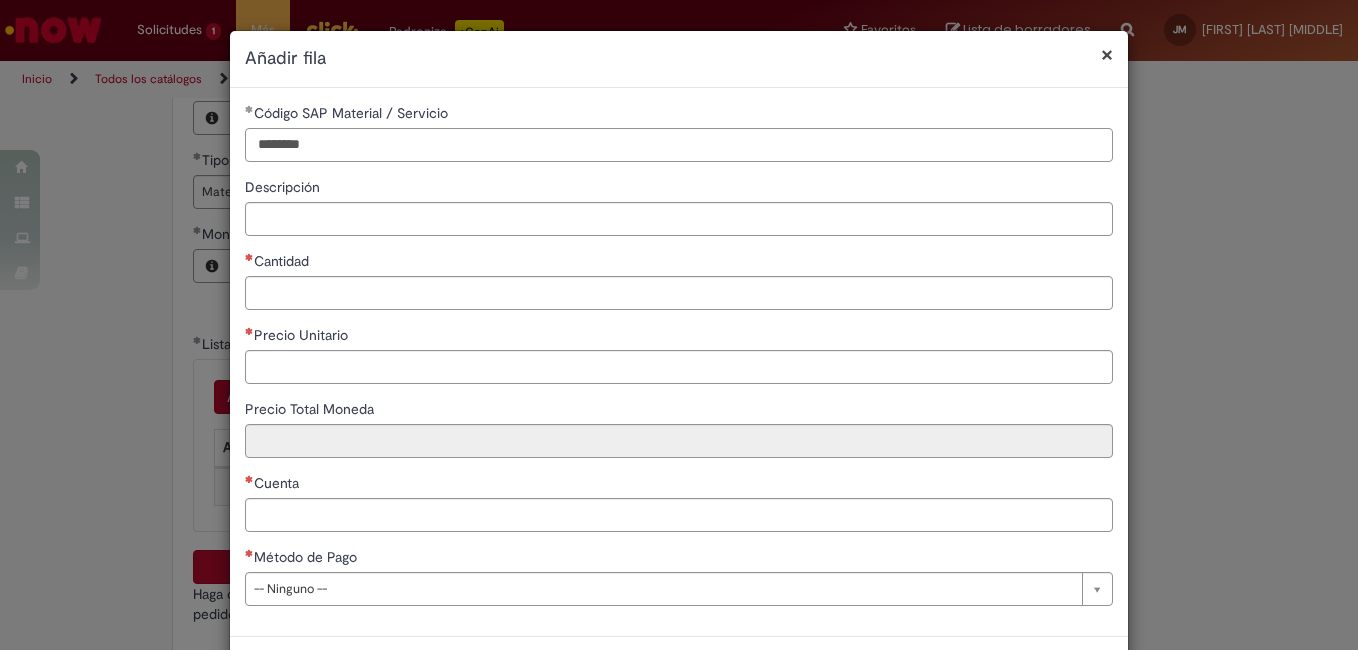 type on "********" 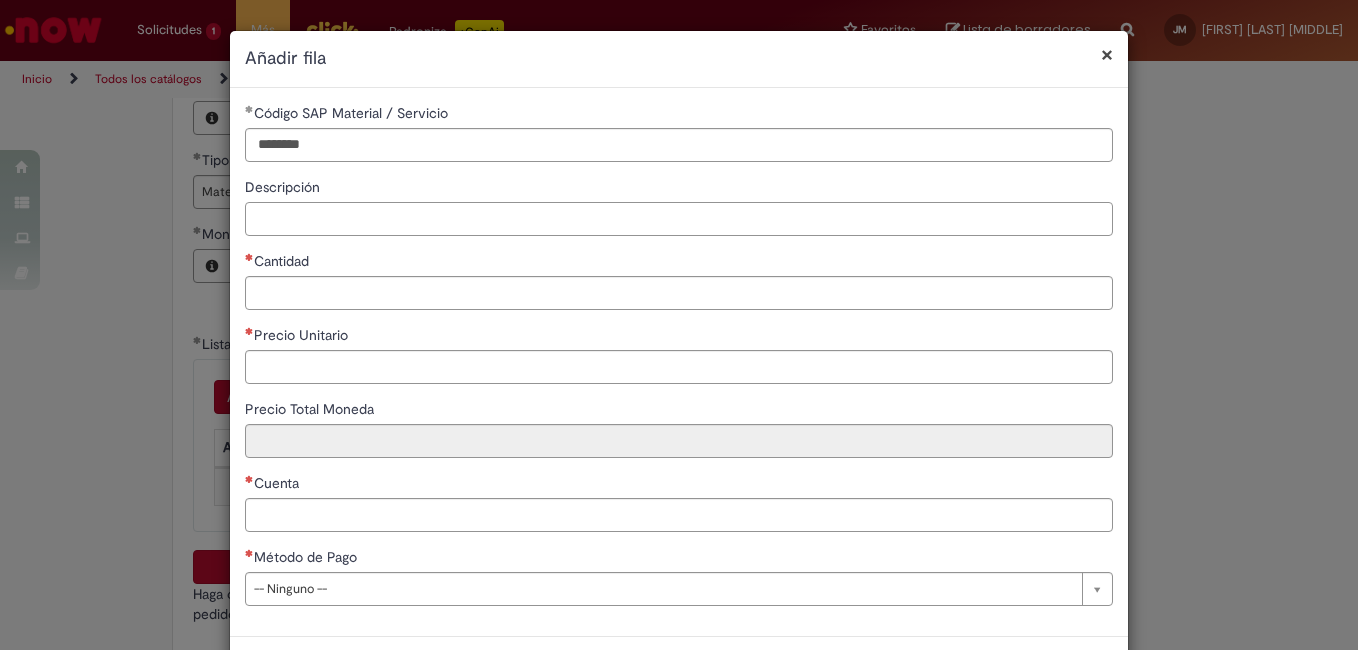 click on "Descripción" at bounding box center (679, 219) 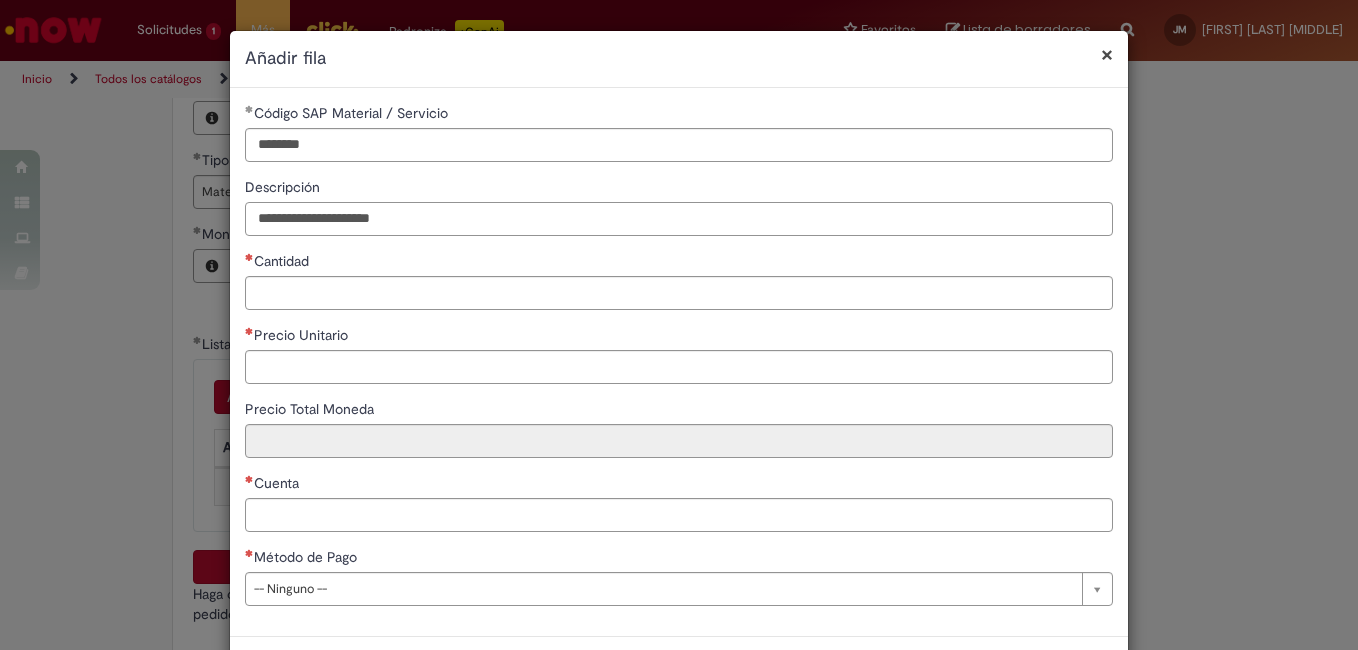 click on "**********" at bounding box center [679, 219] 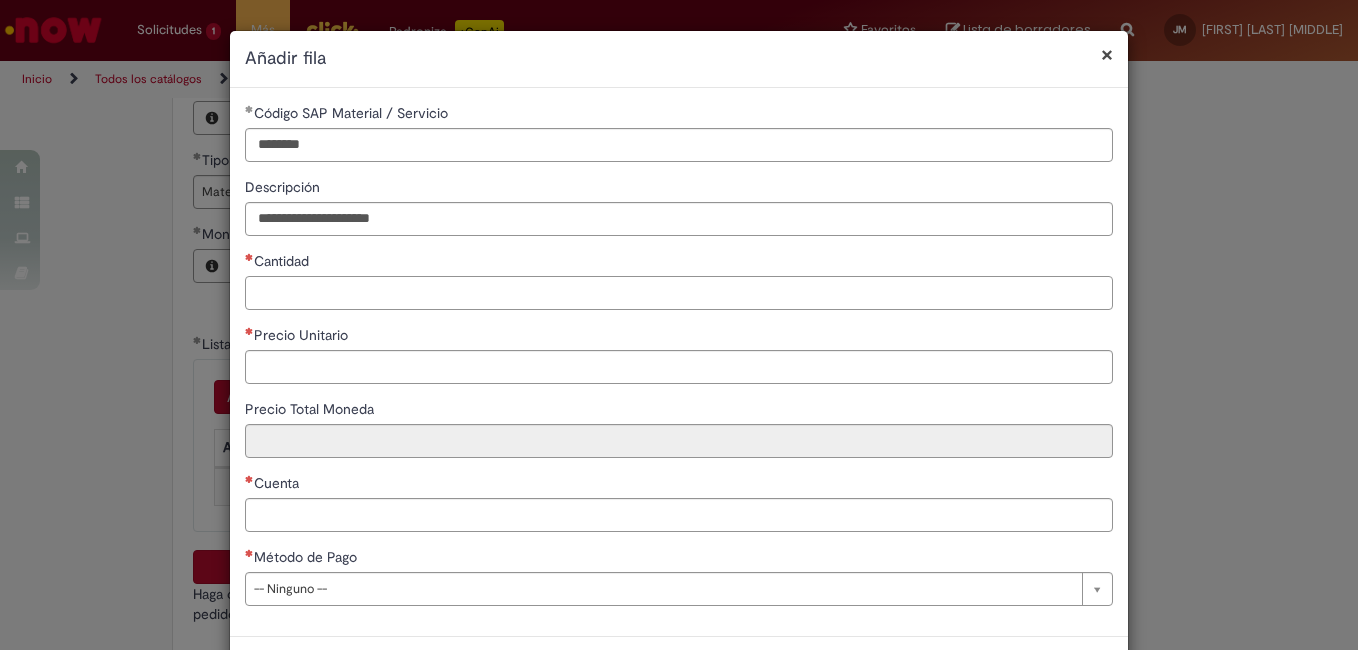 click on "Cantidad" at bounding box center (679, 293) 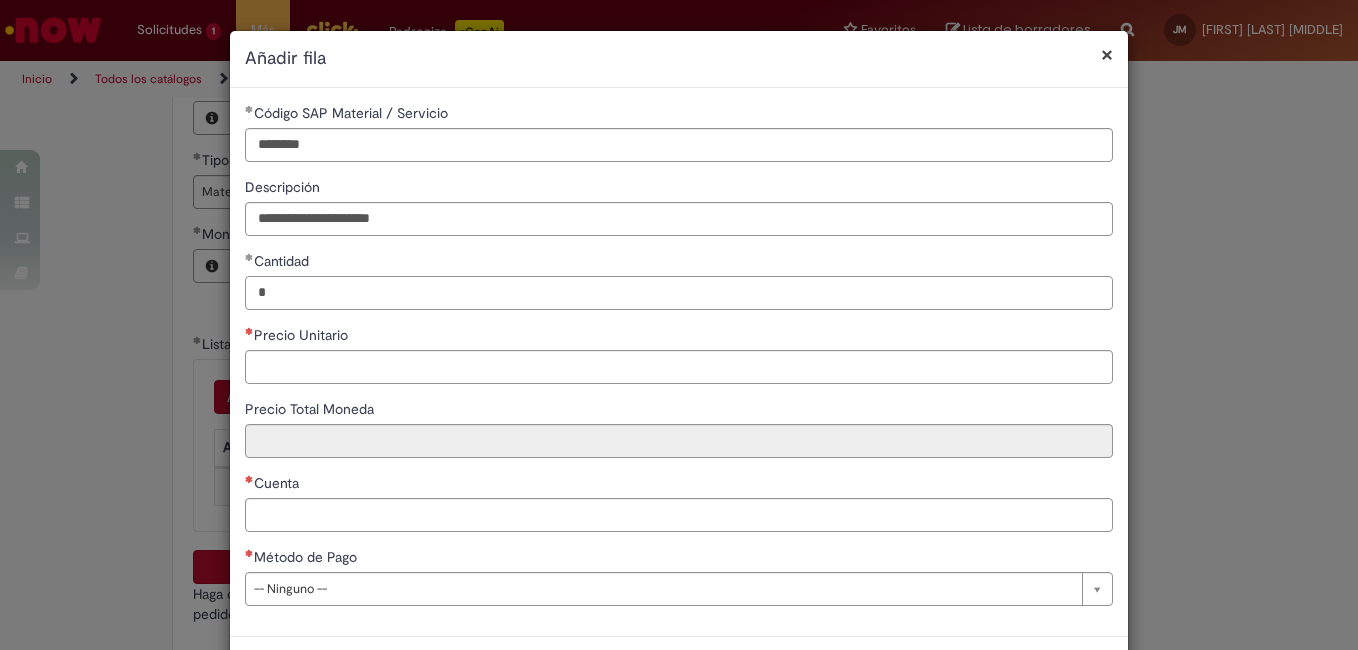 type on "*" 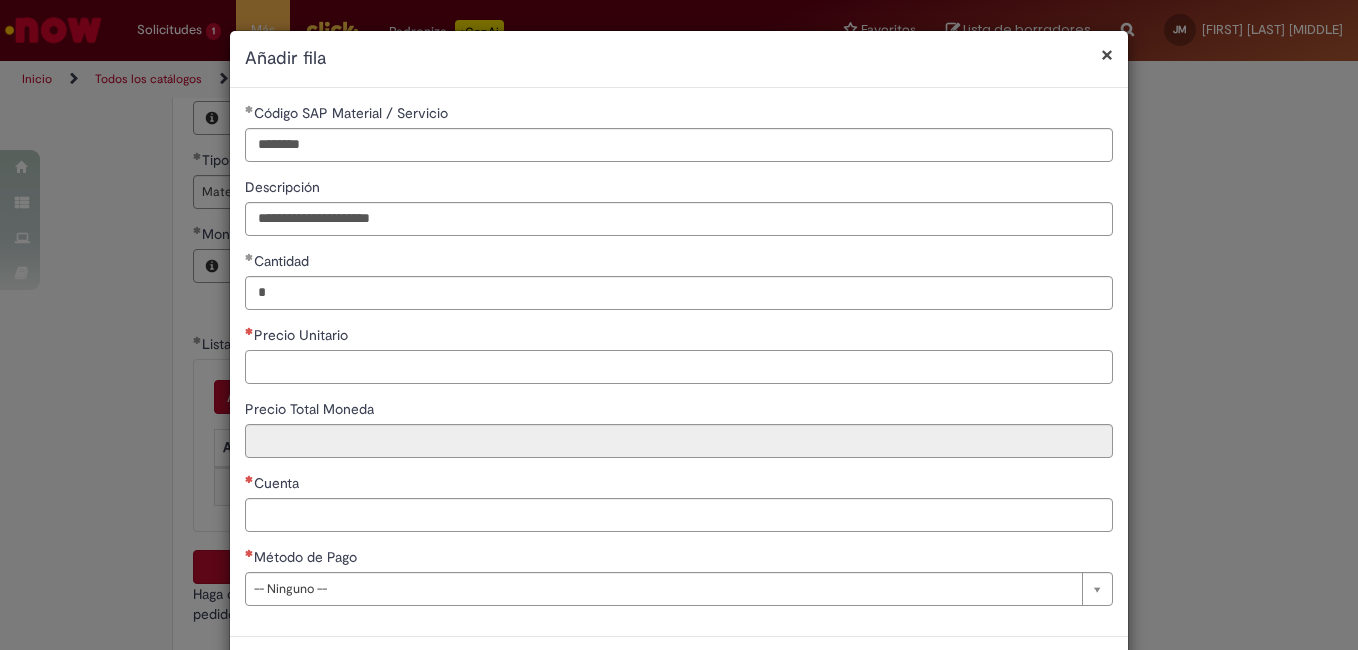 click on "Precio Unitario" at bounding box center (679, 367) 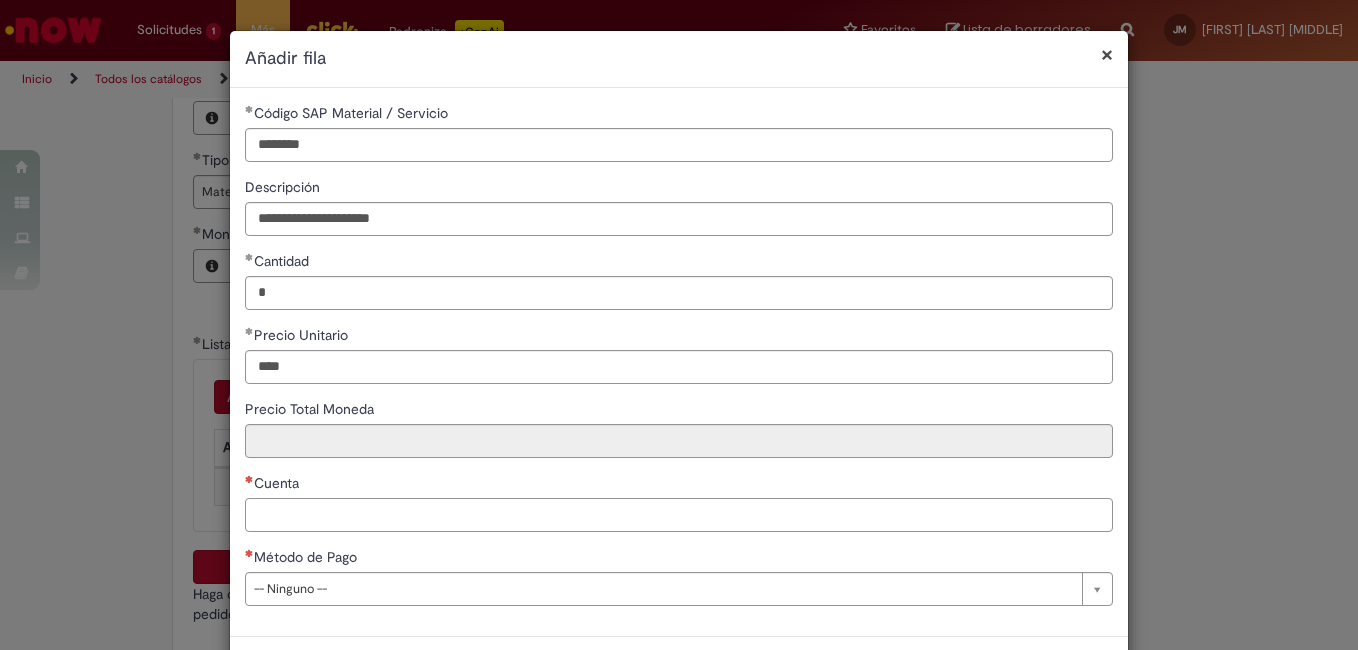 type on "********" 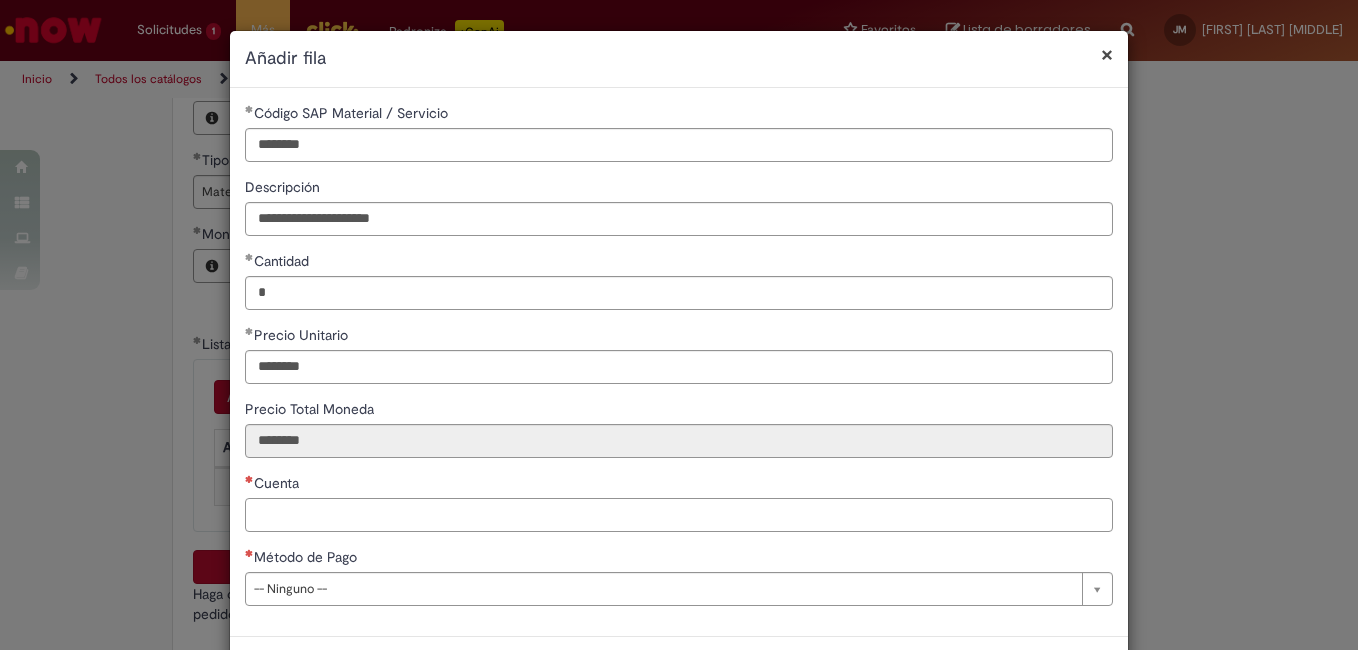 click on "Cuenta" at bounding box center [679, 515] 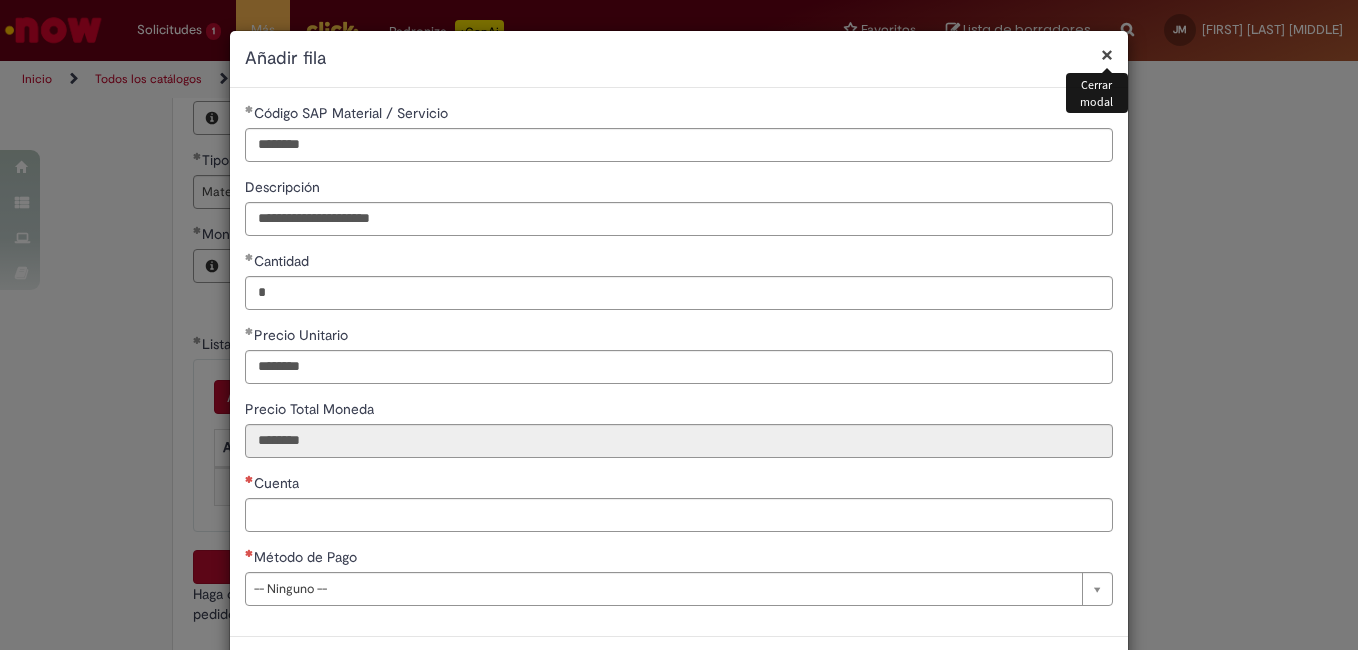 click on "×" at bounding box center [1107, 54] 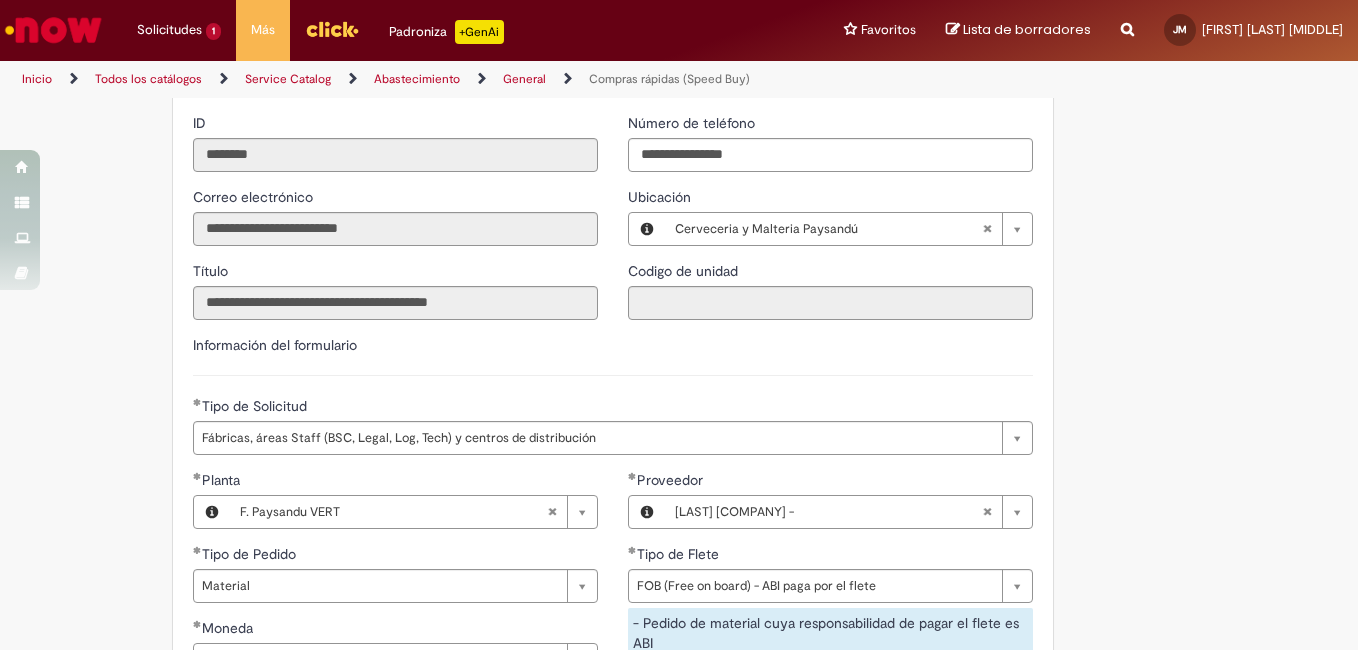 scroll, scrollTop: 2273, scrollLeft: 0, axis: vertical 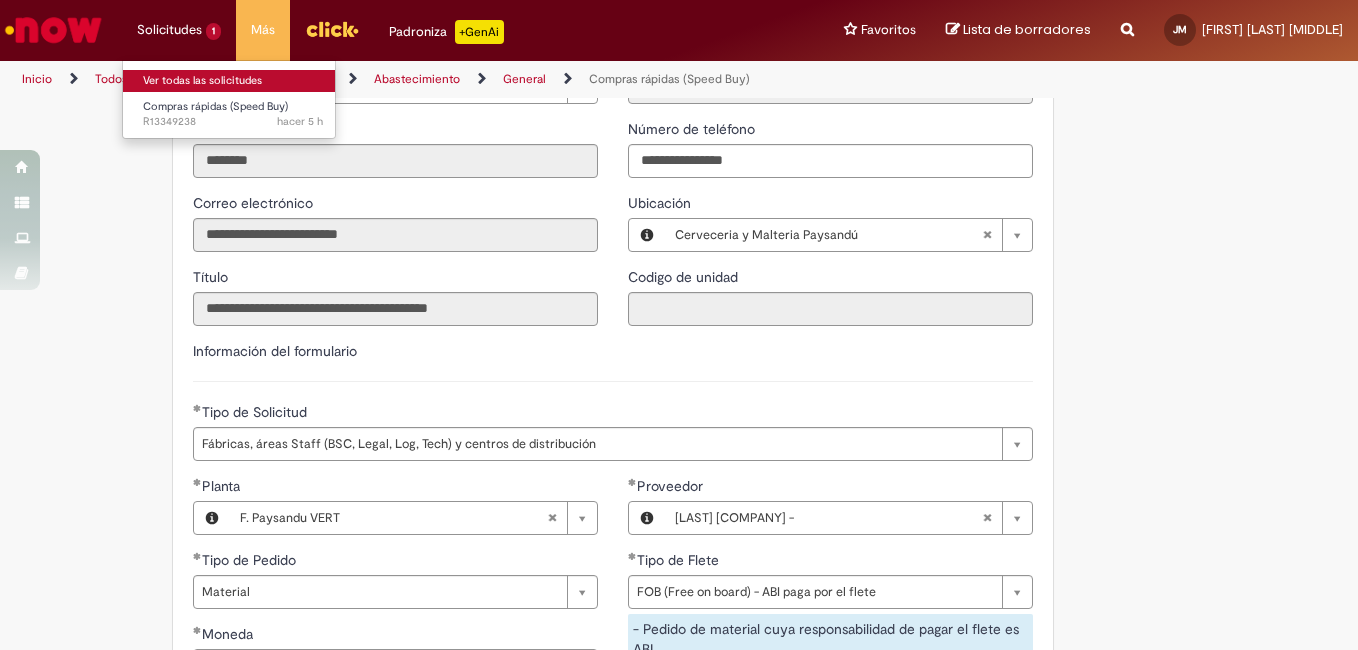 click on "Ver todas las solicitudes" at bounding box center [233, 81] 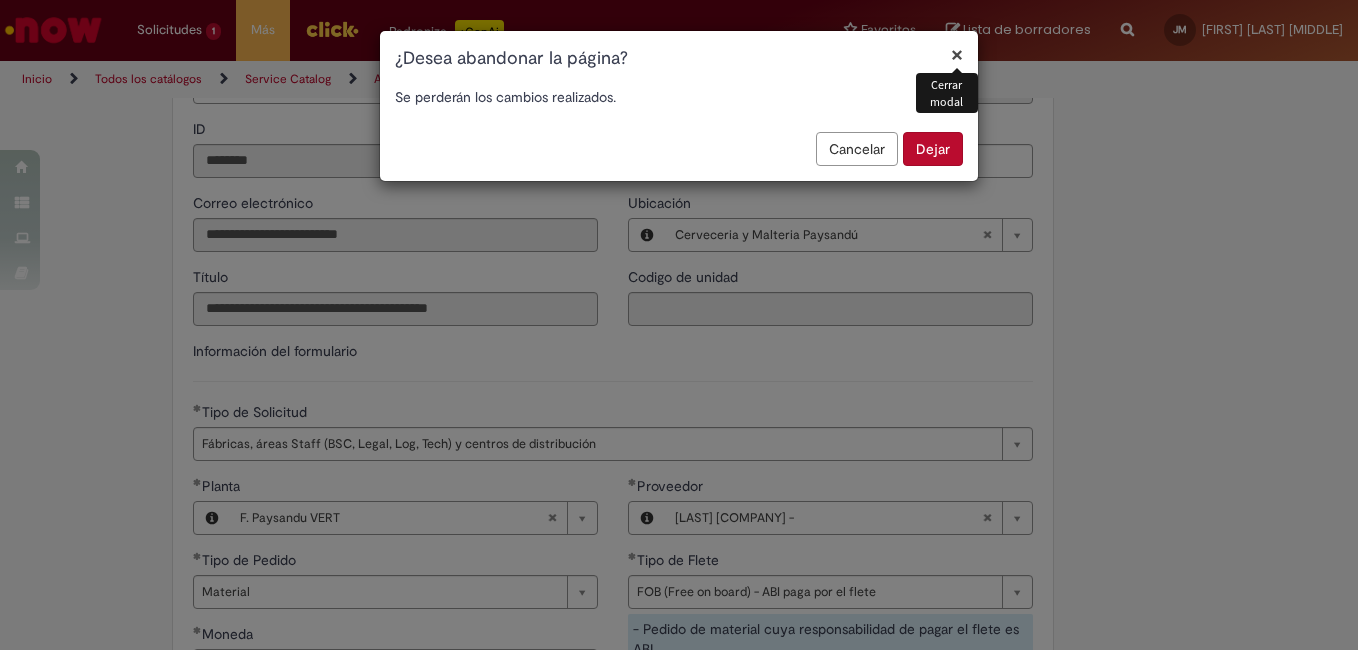 click on "Dejar" at bounding box center (933, 149) 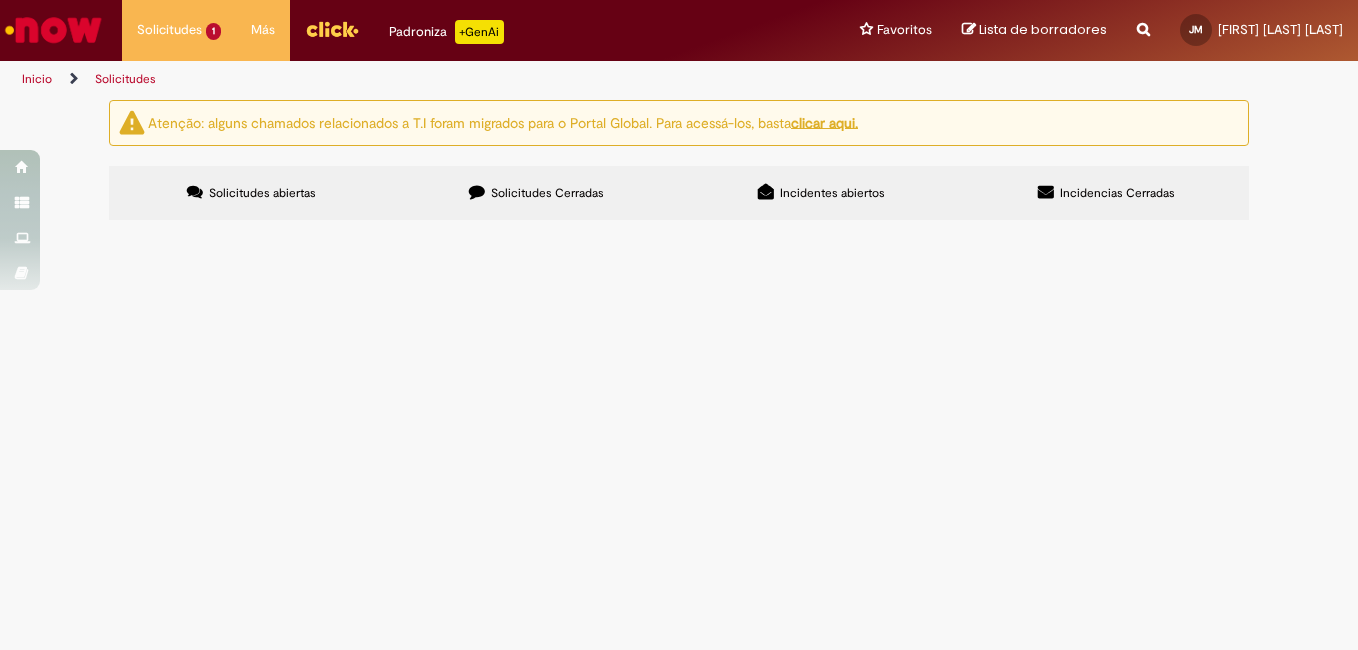 scroll, scrollTop: 0, scrollLeft: 0, axis: both 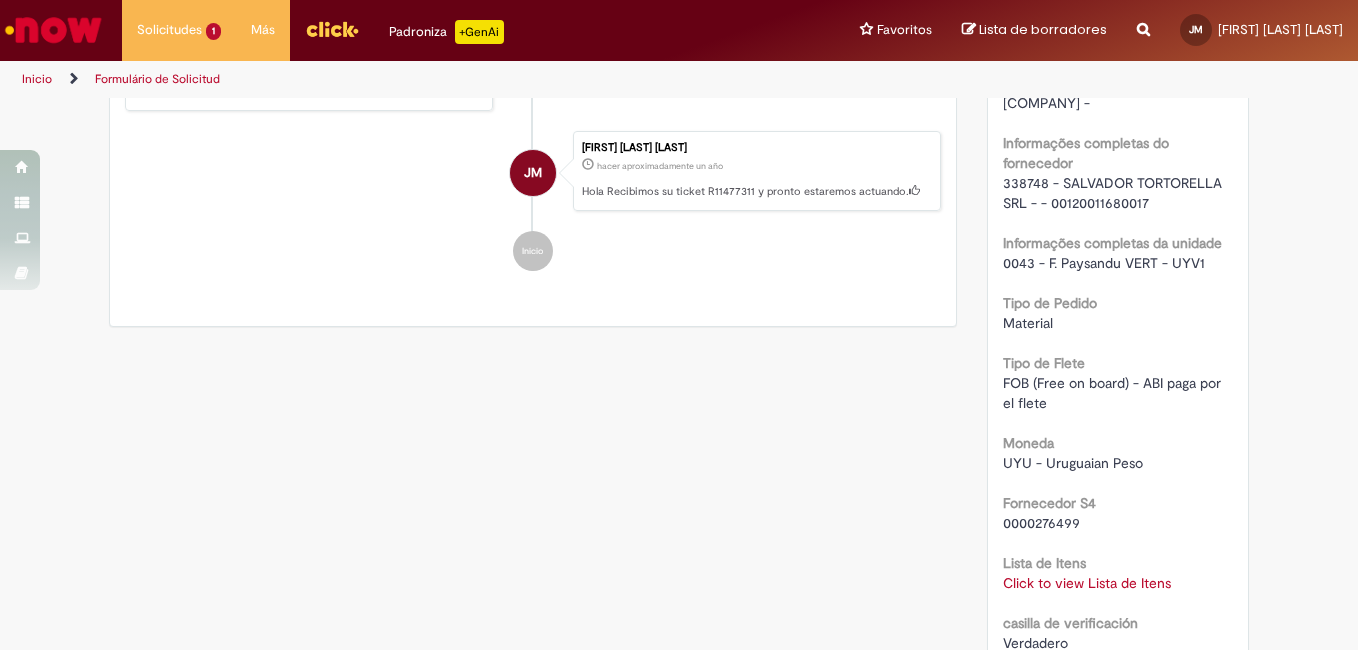 click on "Click to view Lista de Itens" at bounding box center [1087, 583] 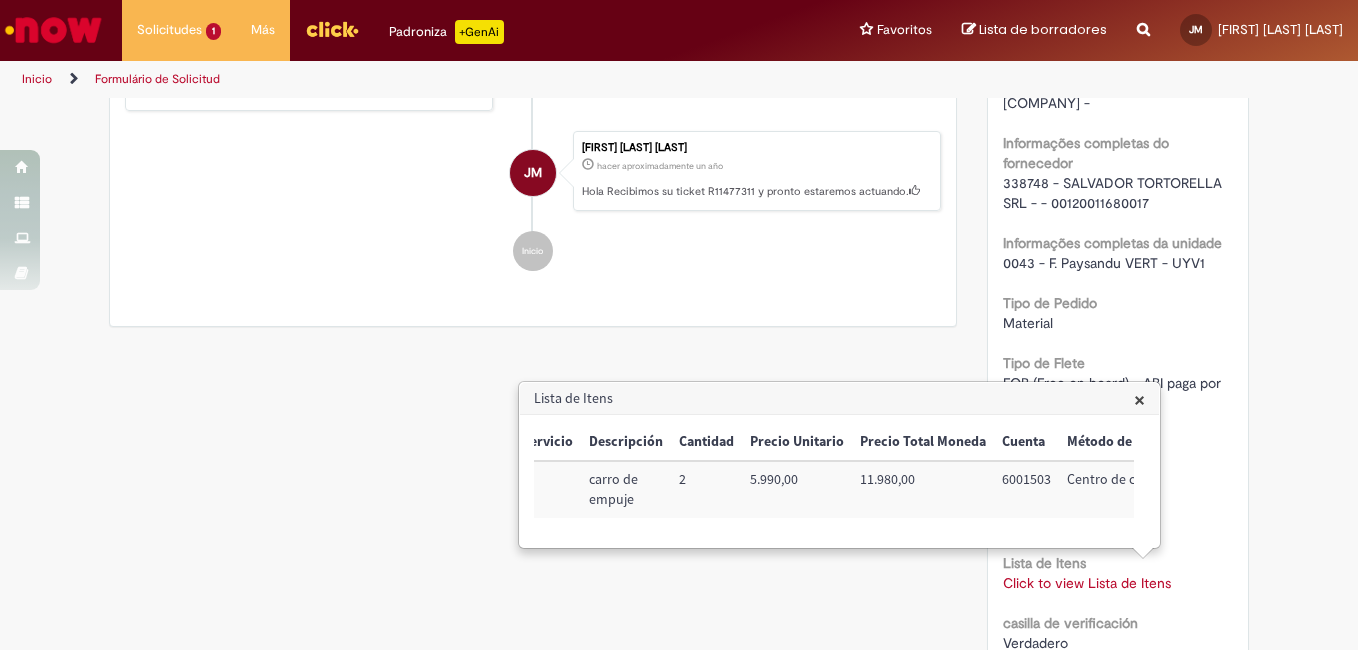 scroll, scrollTop: 0, scrollLeft: 0, axis: both 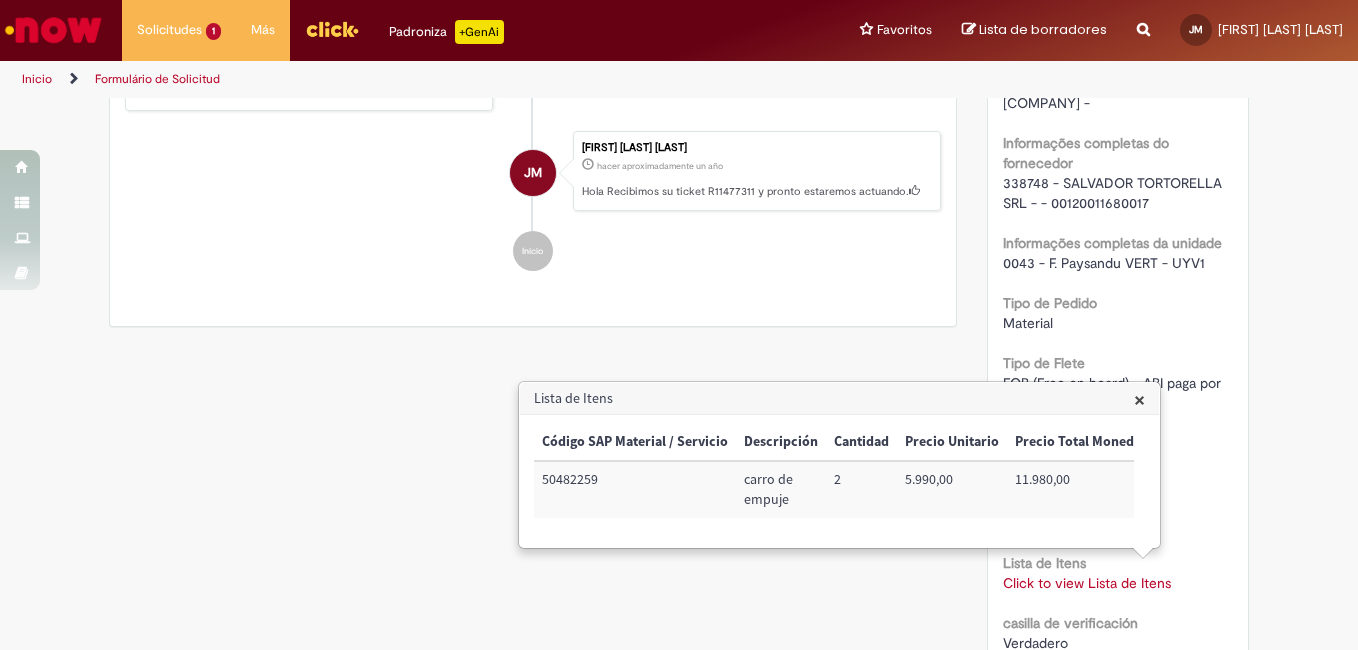 click on "×" at bounding box center [1139, 399] 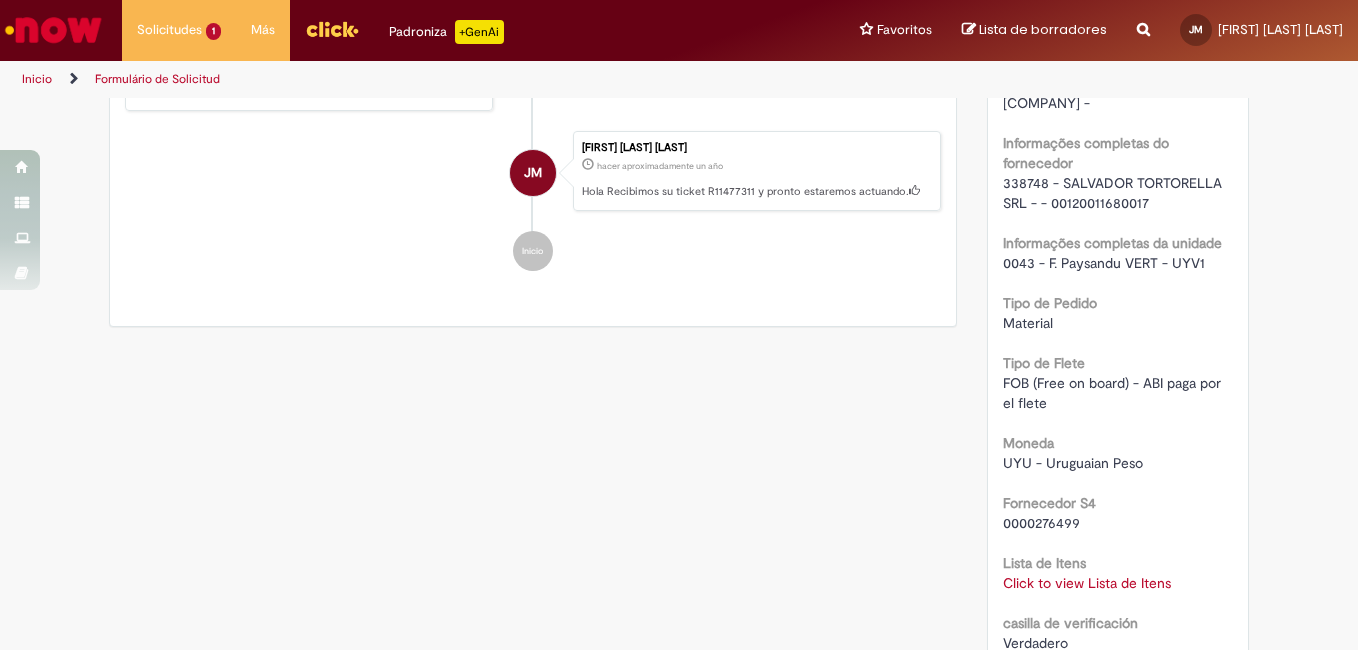 click on "Escanear código de barras
En espera de aprobación
Esperando servicio
En curso
Validación
Finalizar
Compras rápidas (Speed Buy)
Enviar
SA
System Administrator
hacer 9 me hacer 9 meses     Observaciones adicionales
Prezado, usuário. Para ter acesso aos arquivos novamente, basta clicar no ícone de download, no canto superior direito da timeline conforme imagem abaixo, e baixar os arquivos para o seu computador." at bounding box center (679, 19) 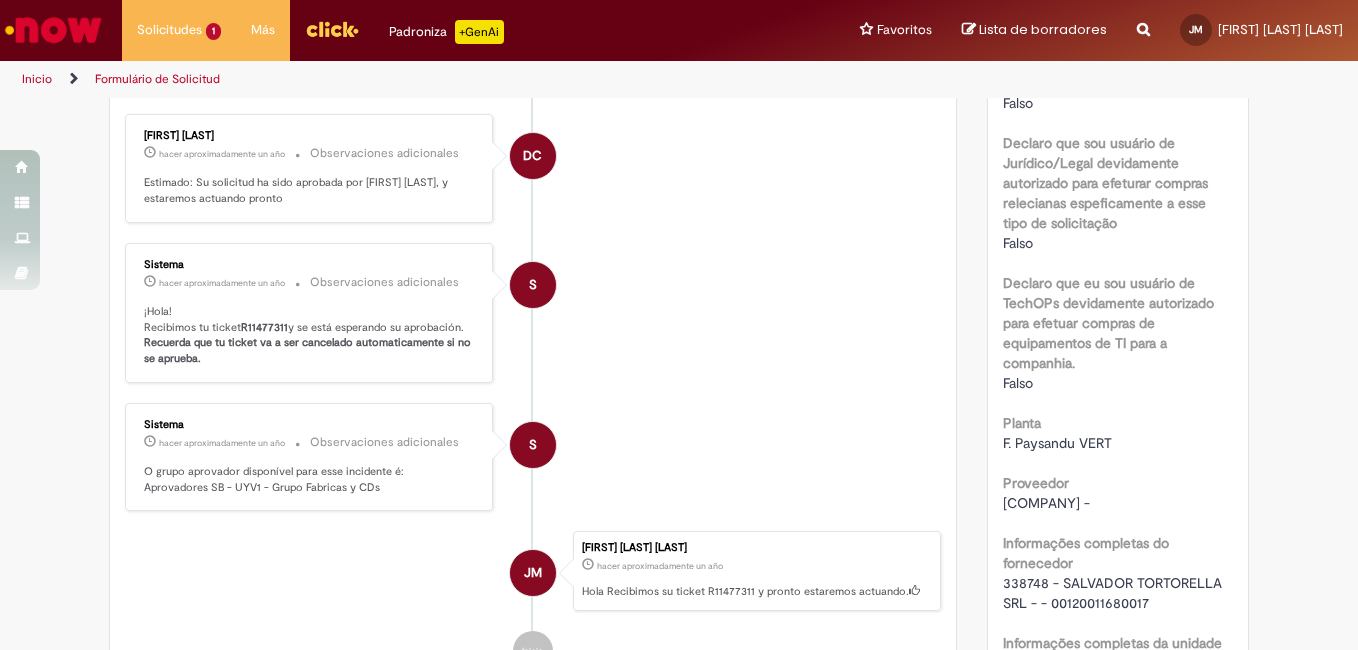 scroll, scrollTop: 715, scrollLeft: 0, axis: vertical 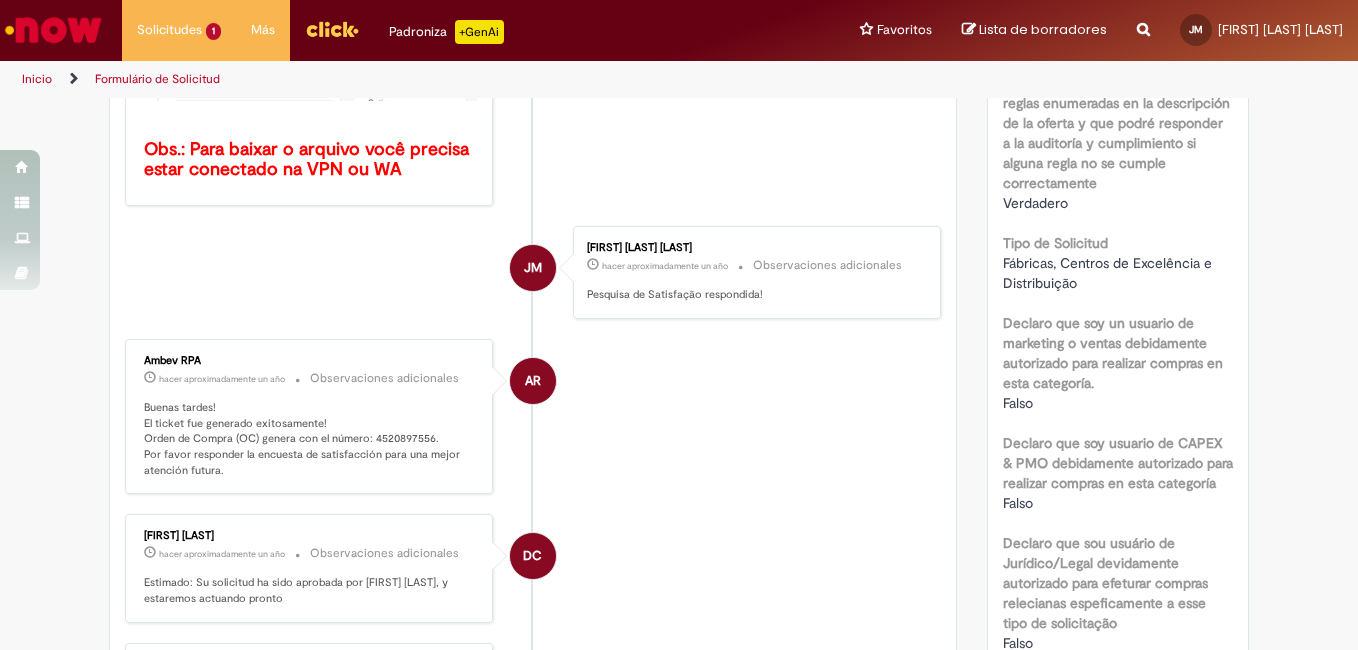 drag, startPoint x: 711, startPoint y: 408, endPoint x: 695, endPoint y: 405, distance: 16.27882 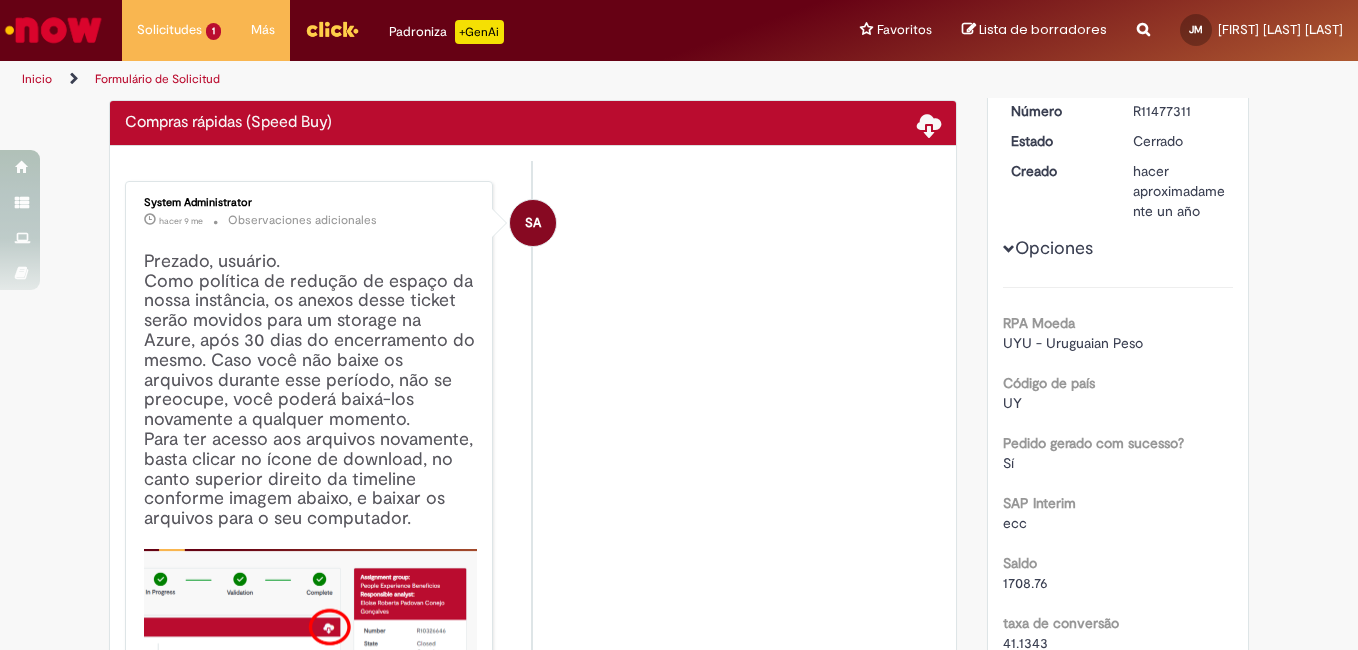 scroll, scrollTop: 0, scrollLeft: 0, axis: both 